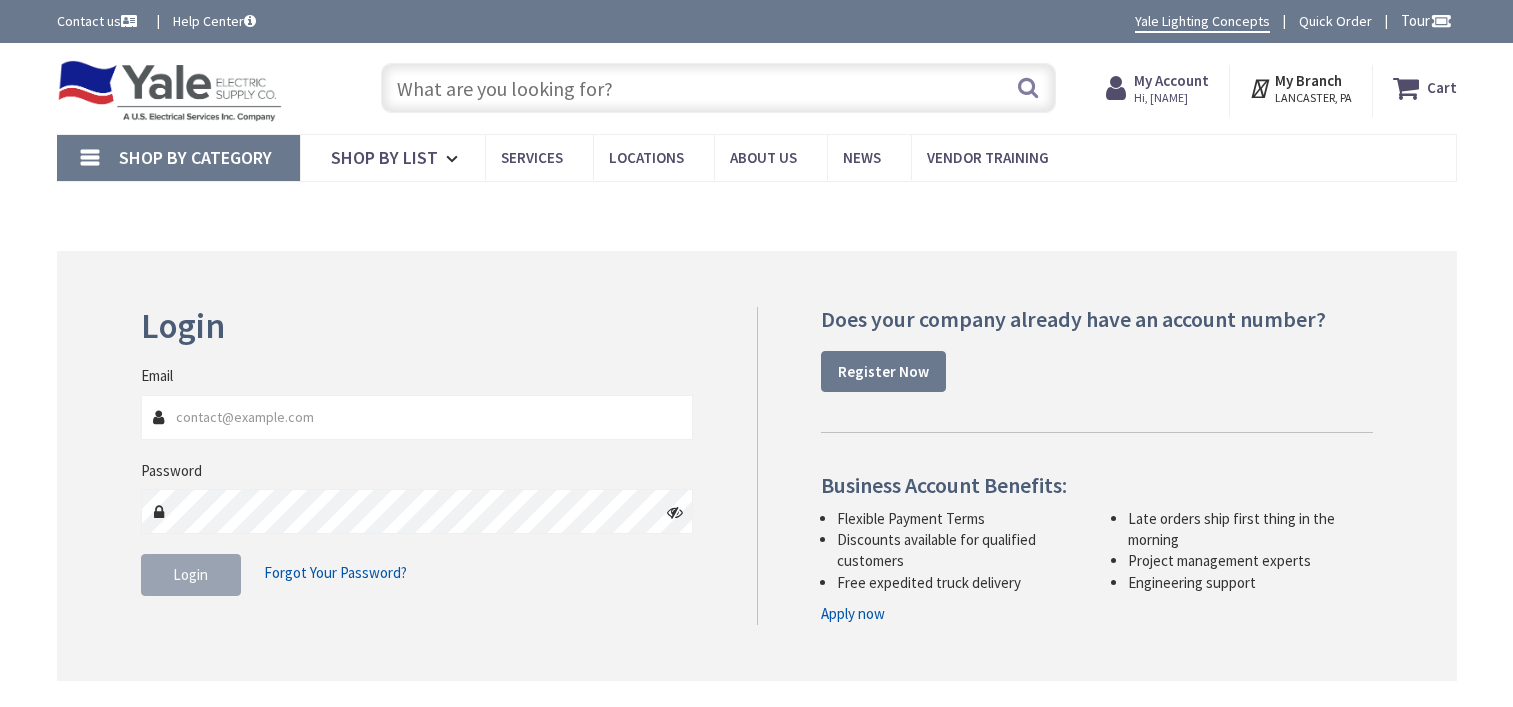 type on "[STREET], [CITY], [STATE] [POSTAL_CODE], USA" 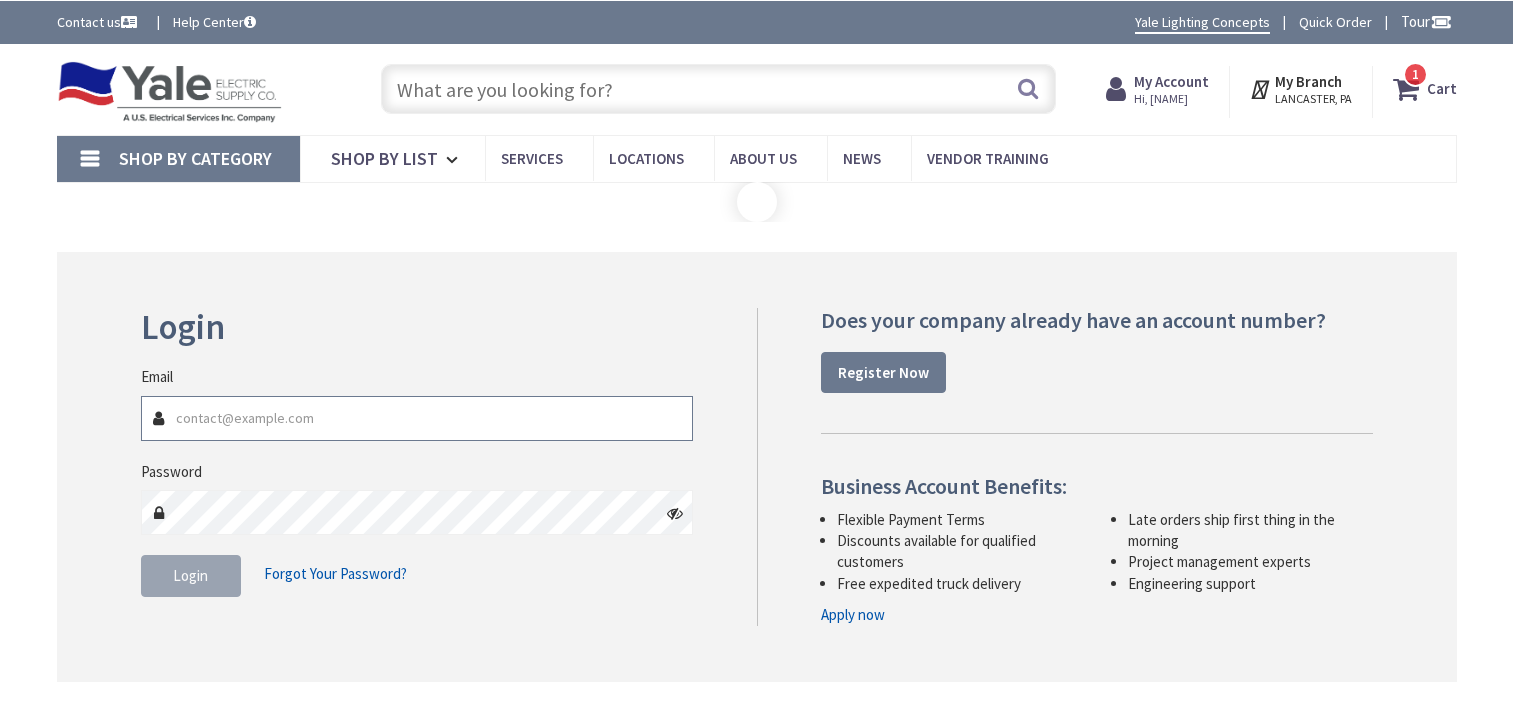 scroll, scrollTop: 0, scrollLeft: 0, axis: both 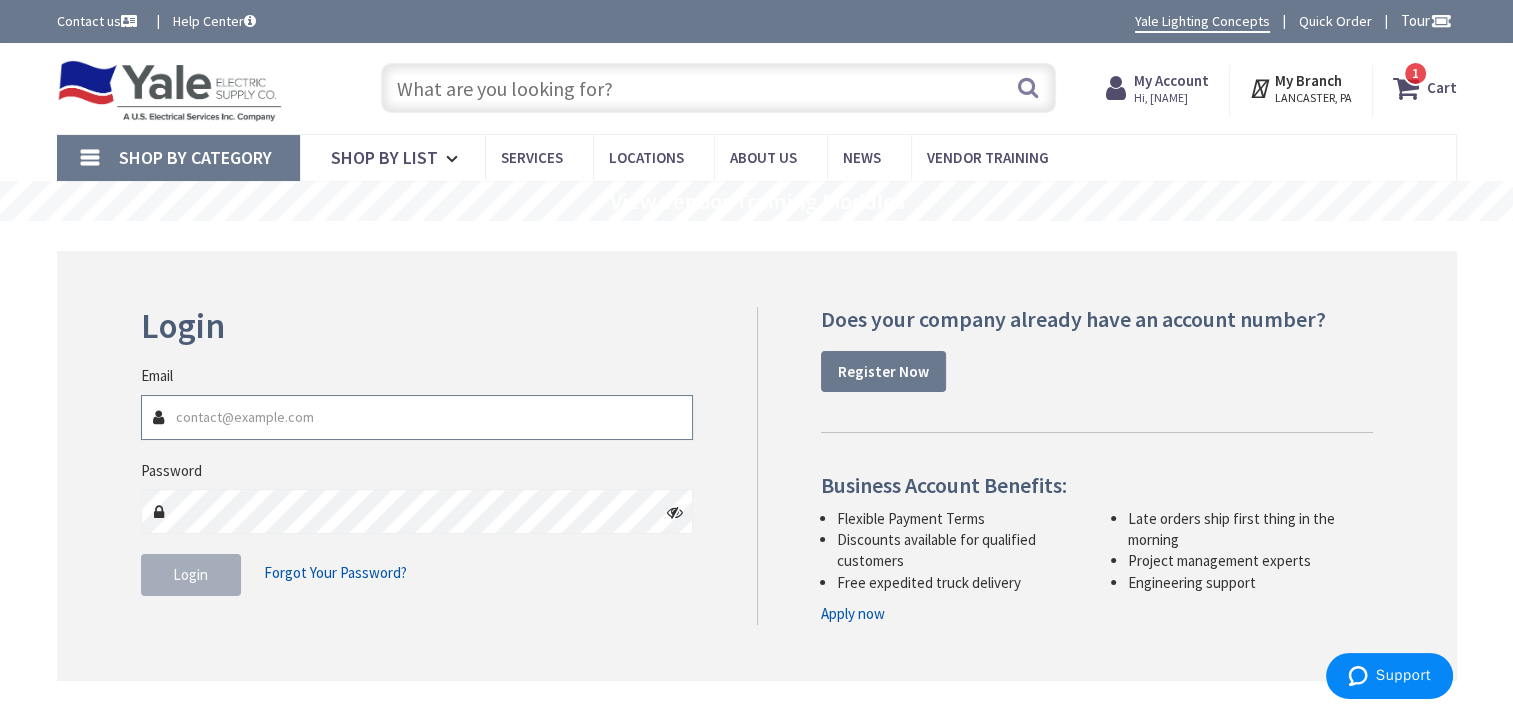 type on "[EMAIL]" 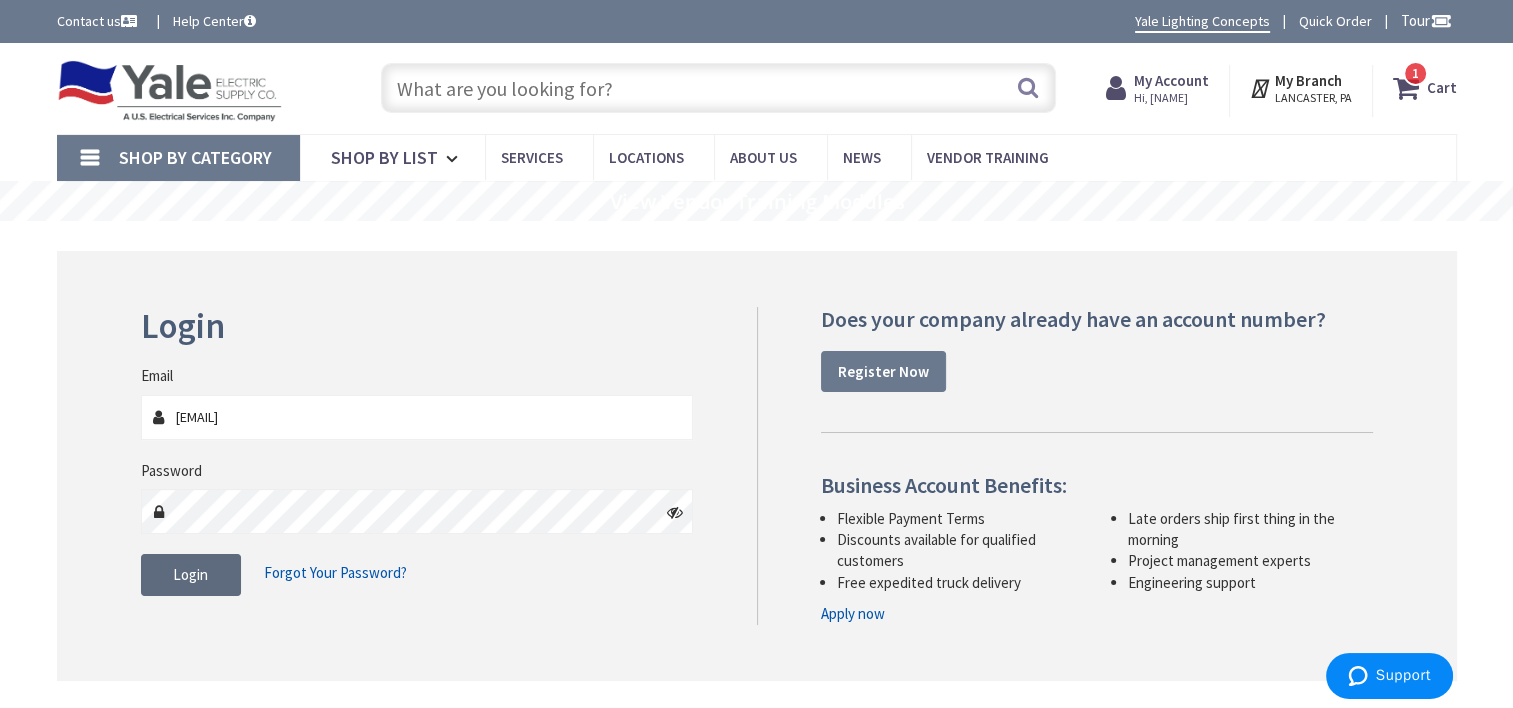 click on "Login" at bounding box center [190, 574] 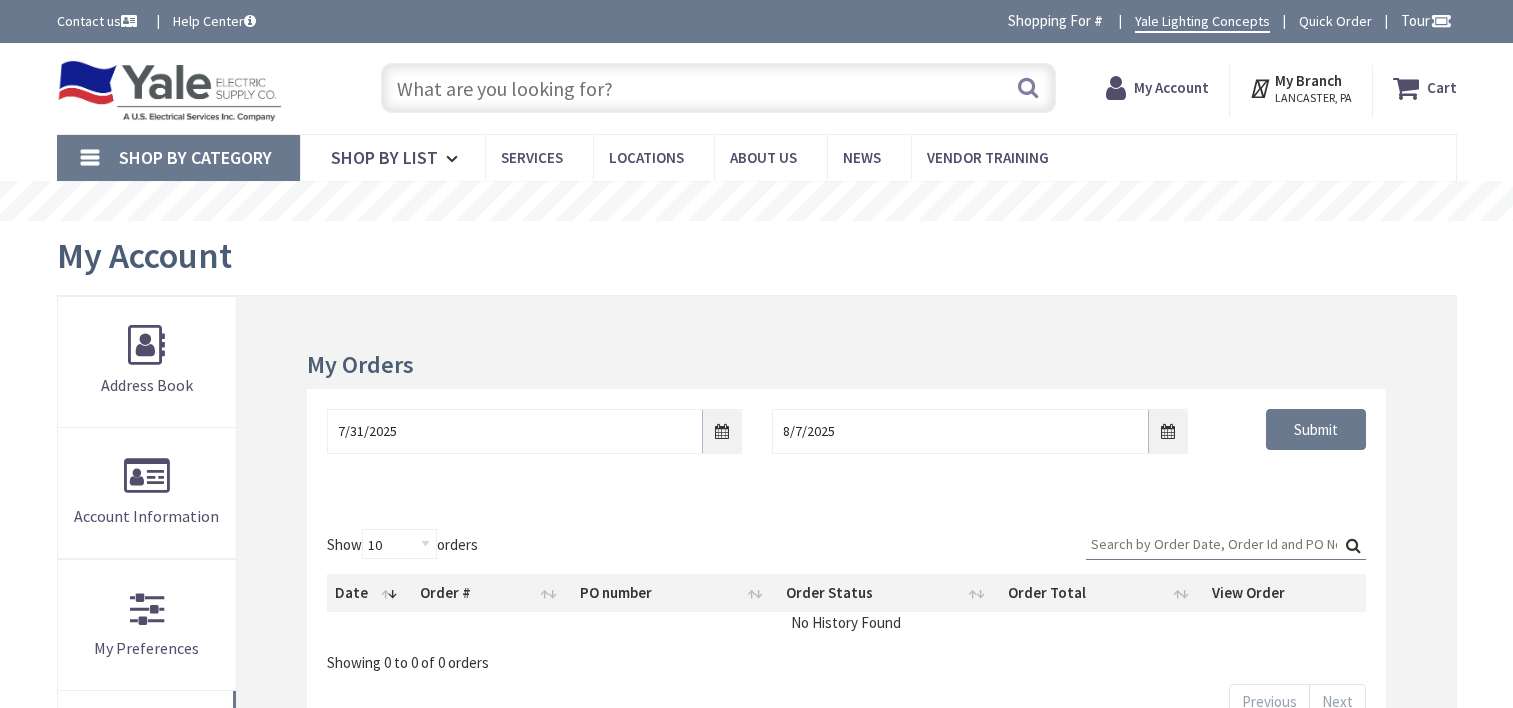 scroll, scrollTop: 0, scrollLeft: 0, axis: both 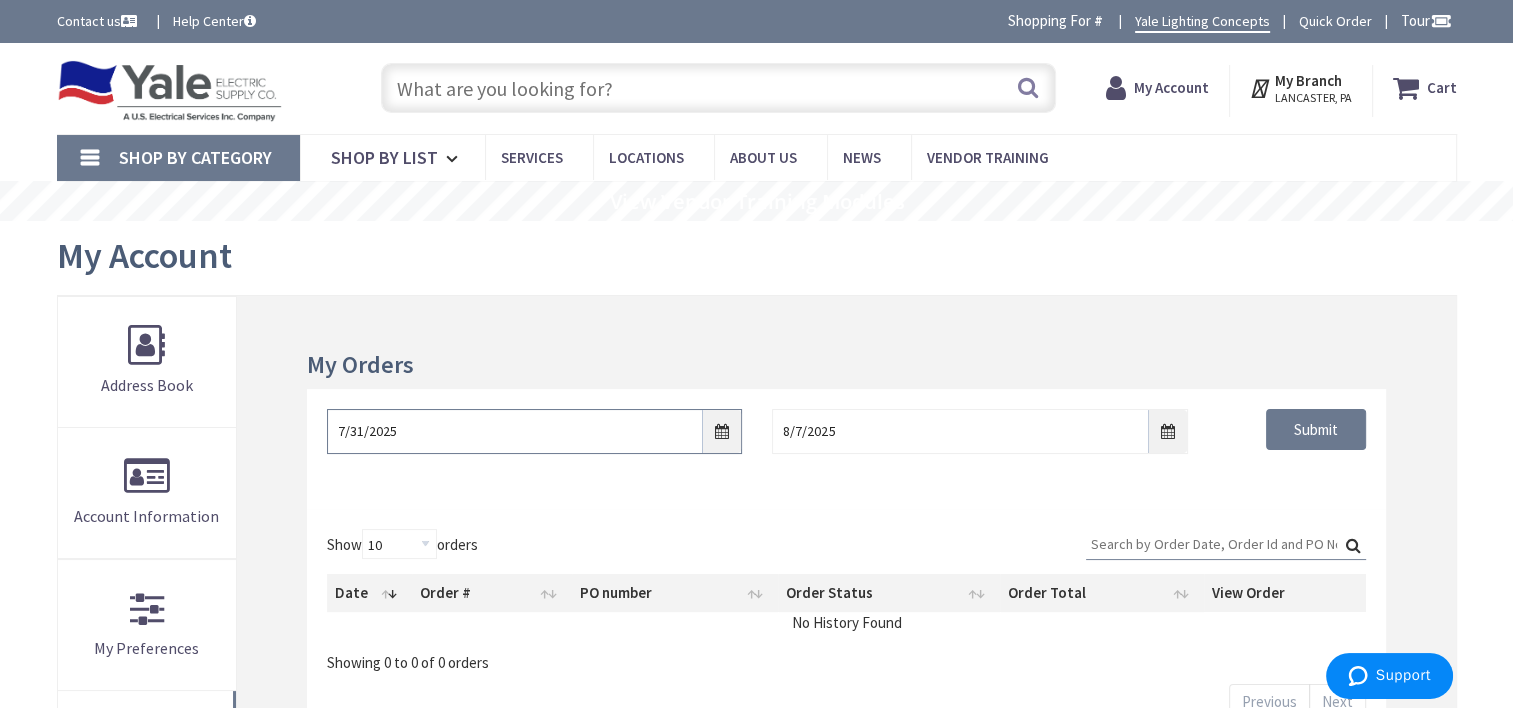 click on "7/31/2025" at bounding box center [534, 431] 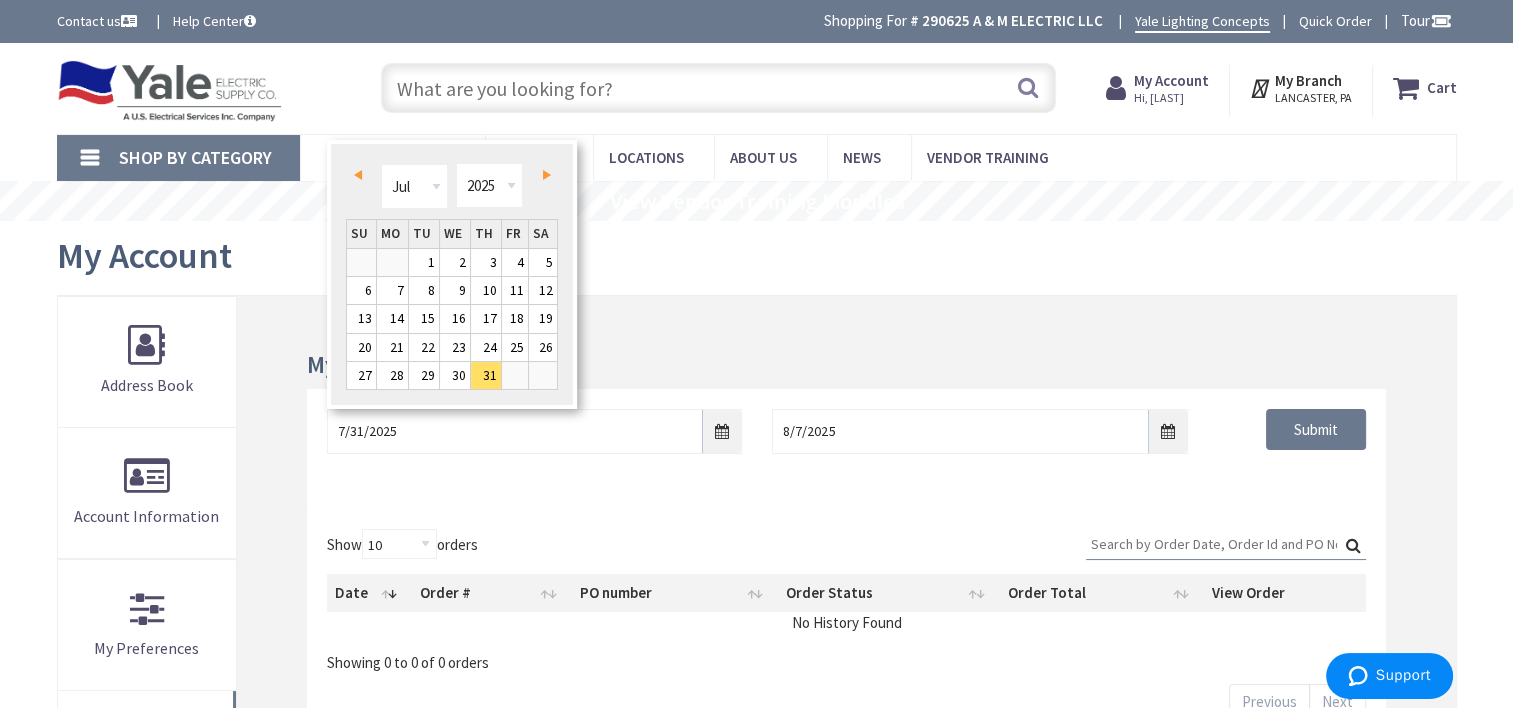 click on "Prev" at bounding box center [361, 174] 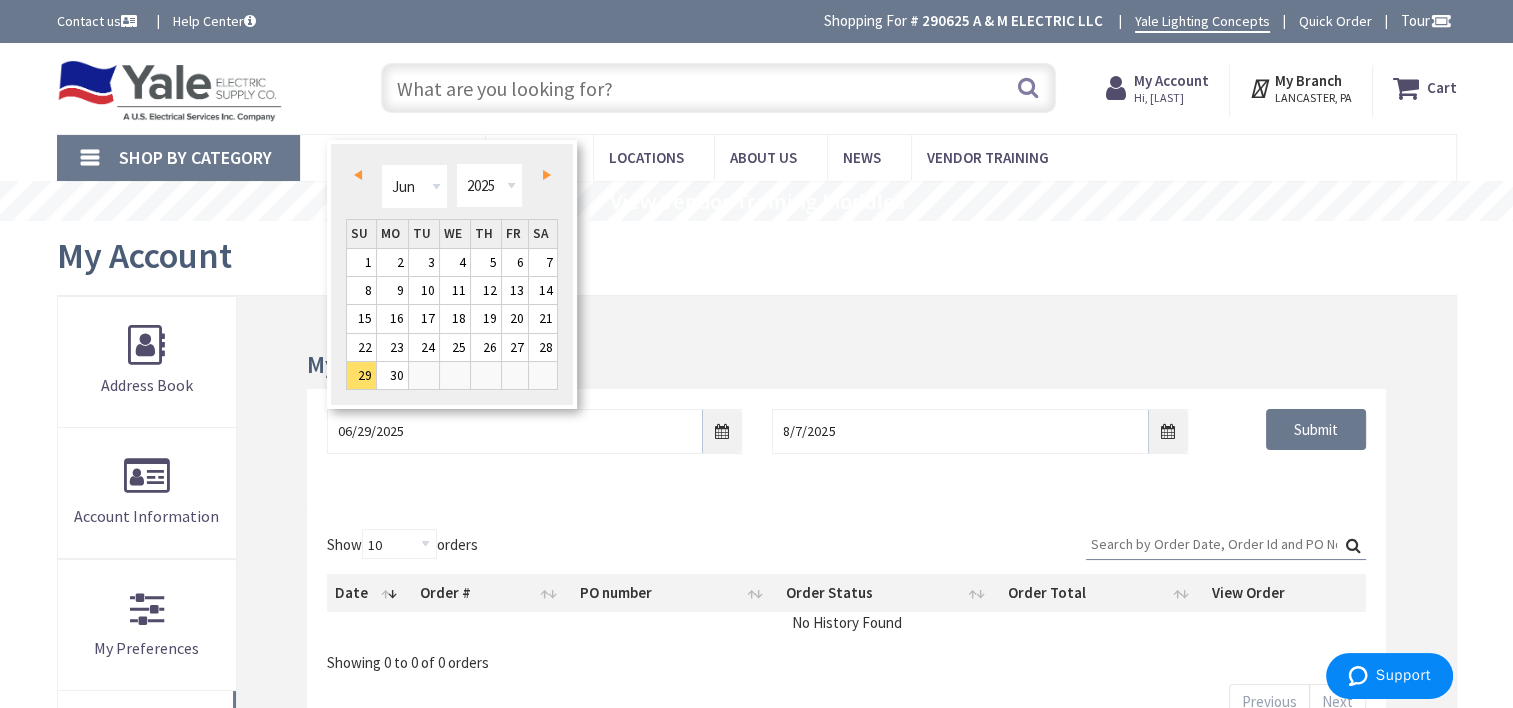 click on "Prev" at bounding box center [358, 175] 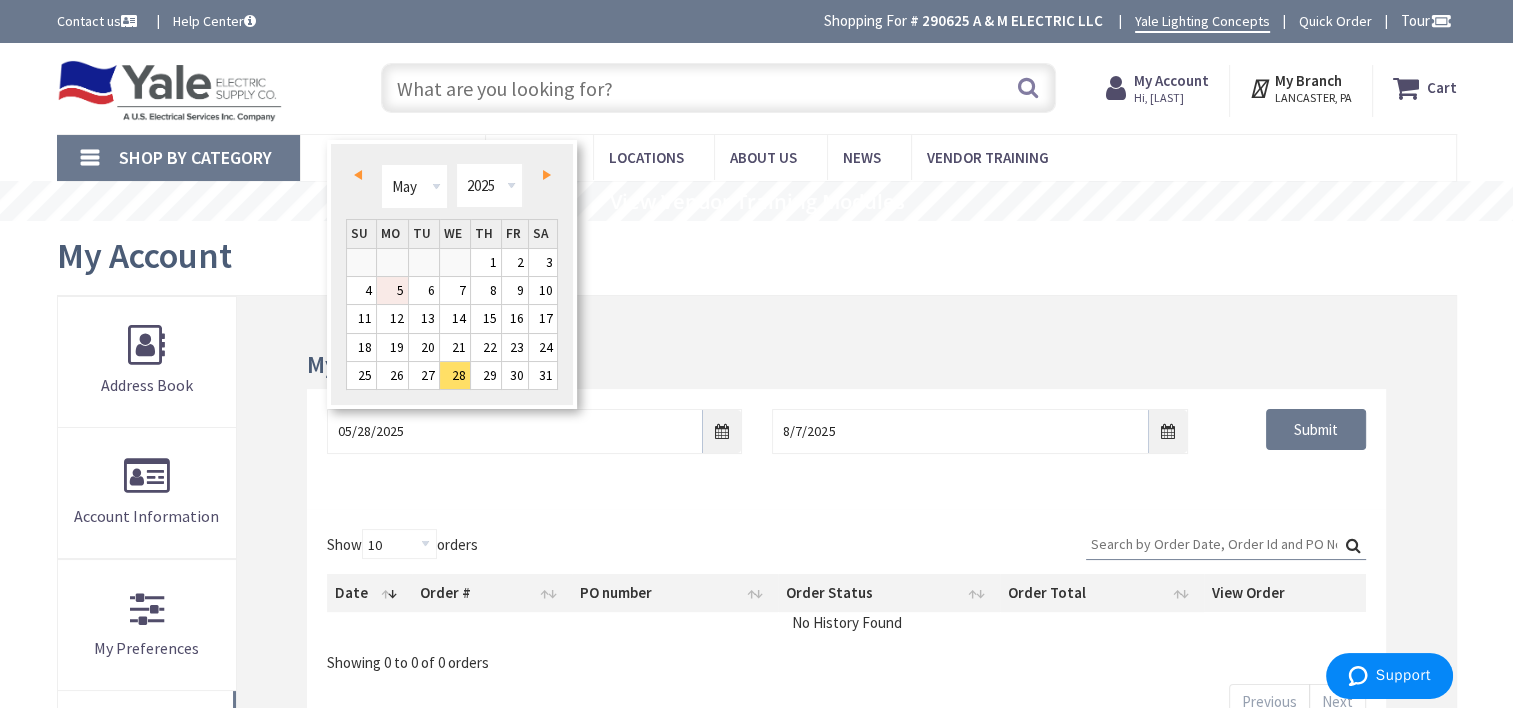 click on "5" at bounding box center [392, 290] 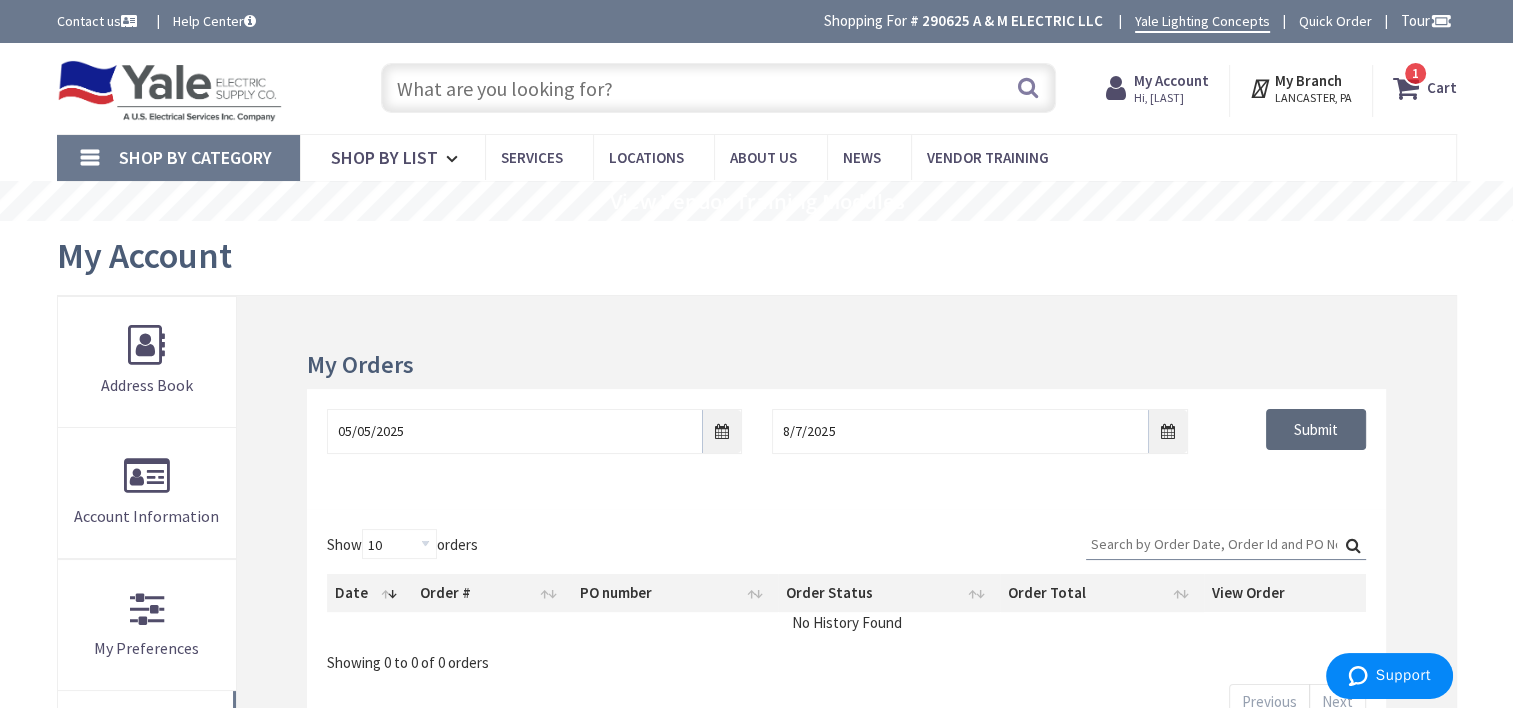 click on "Submit" at bounding box center [1316, 430] 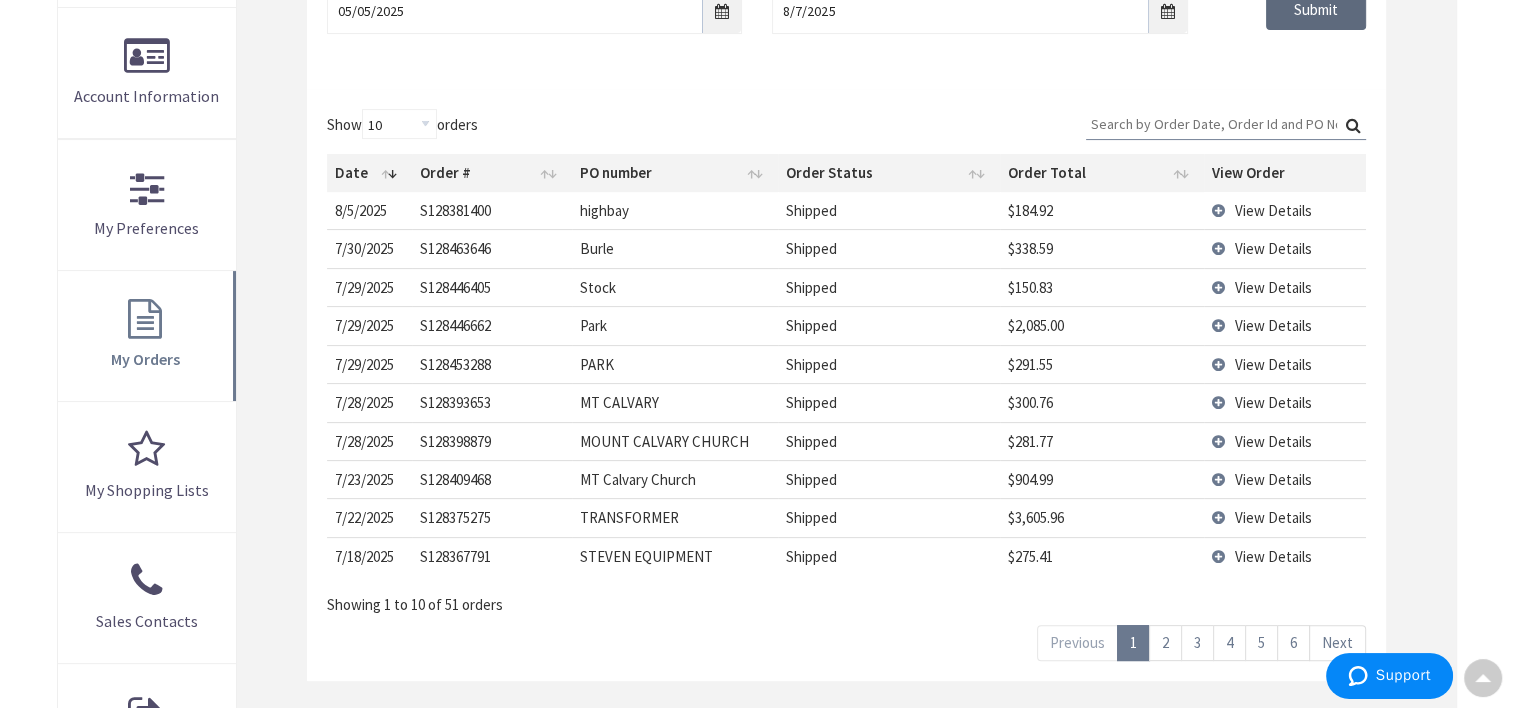 scroll, scrollTop: 484, scrollLeft: 0, axis: vertical 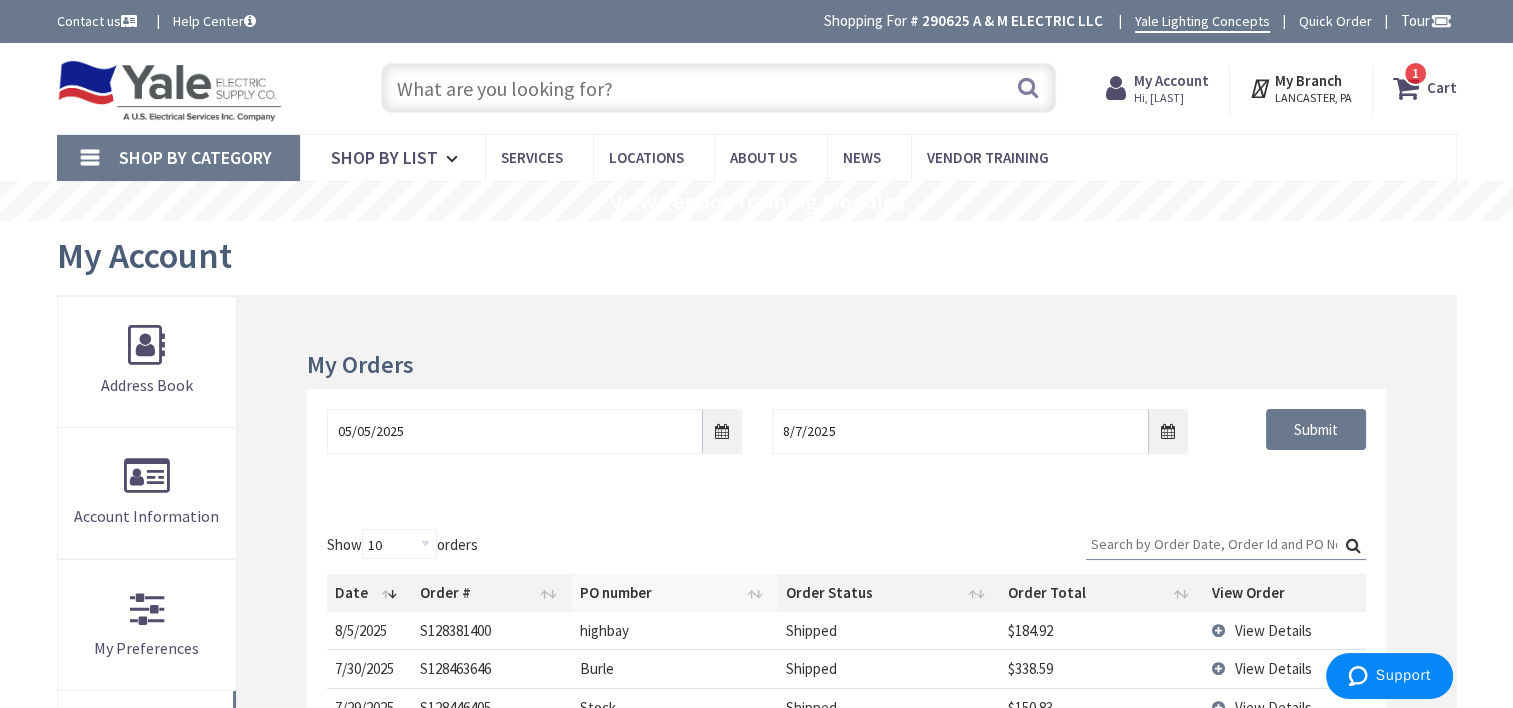 click on "PO number" at bounding box center [675, 593] 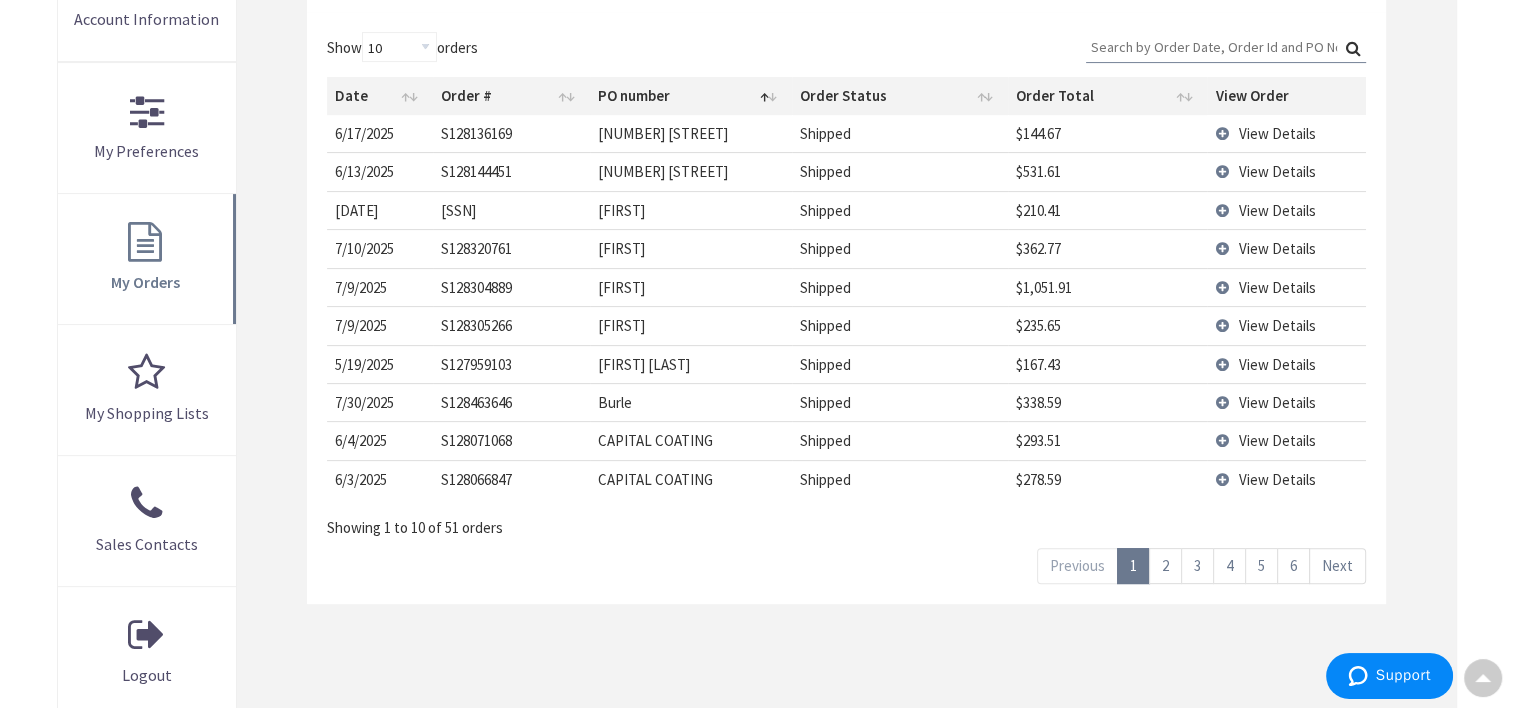 scroll, scrollTop: 501, scrollLeft: 0, axis: vertical 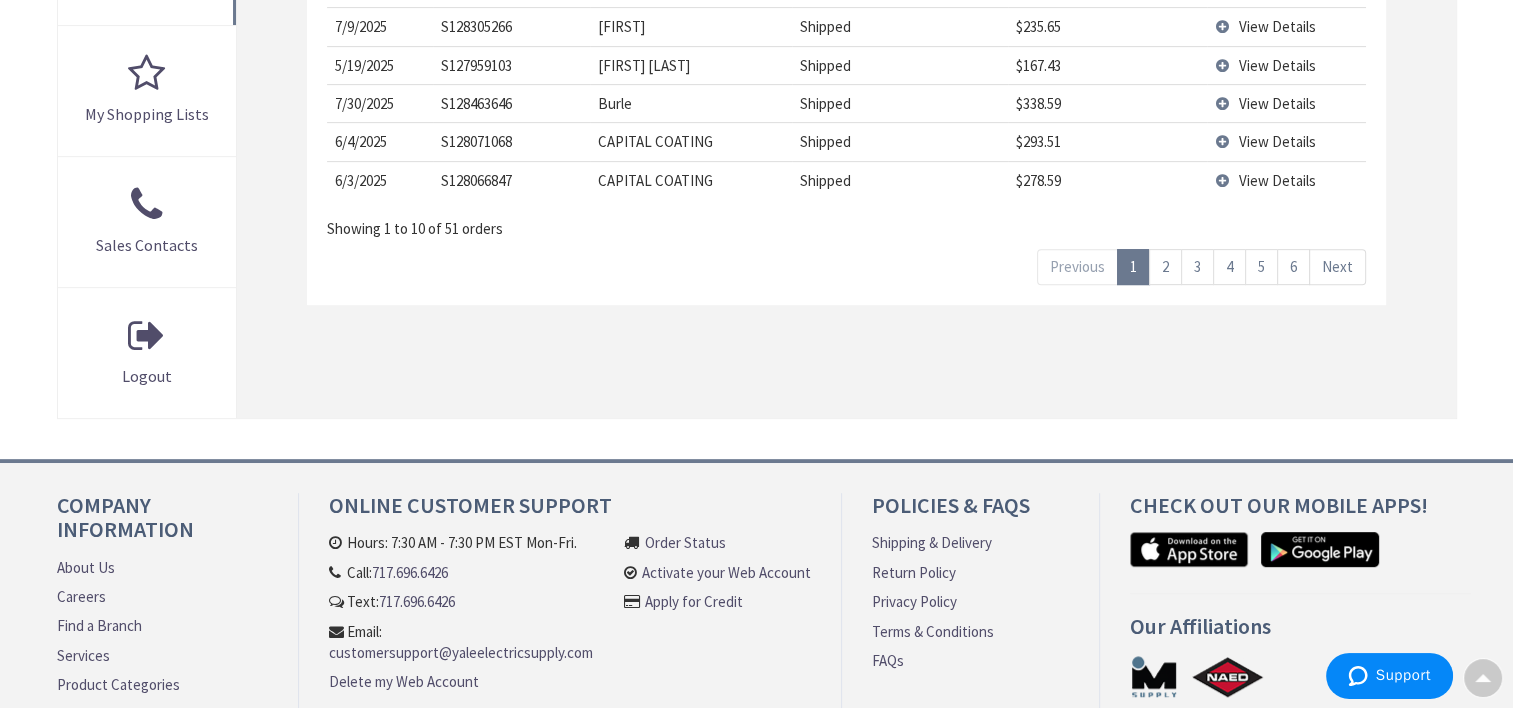 click on "2" at bounding box center [1165, 266] 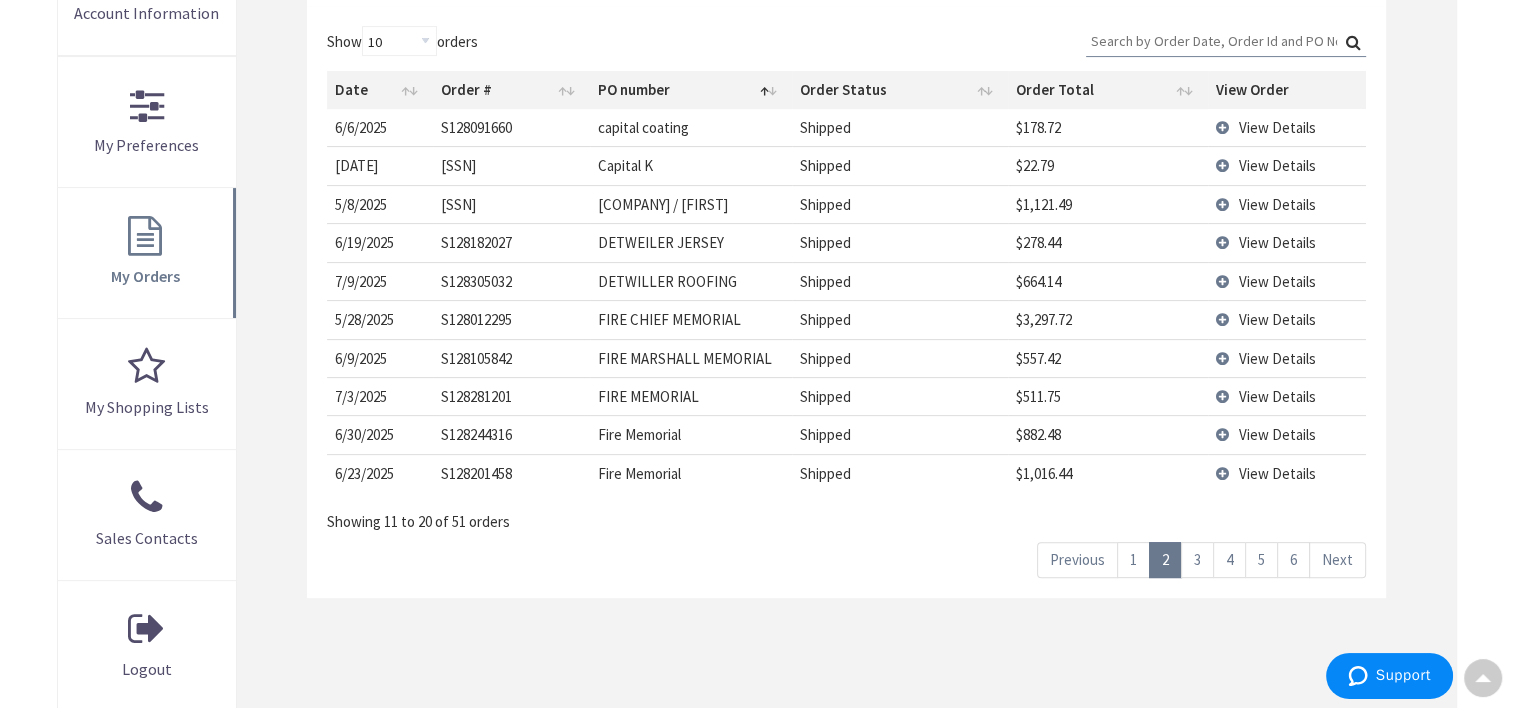 scroll, scrollTop: 462, scrollLeft: 0, axis: vertical 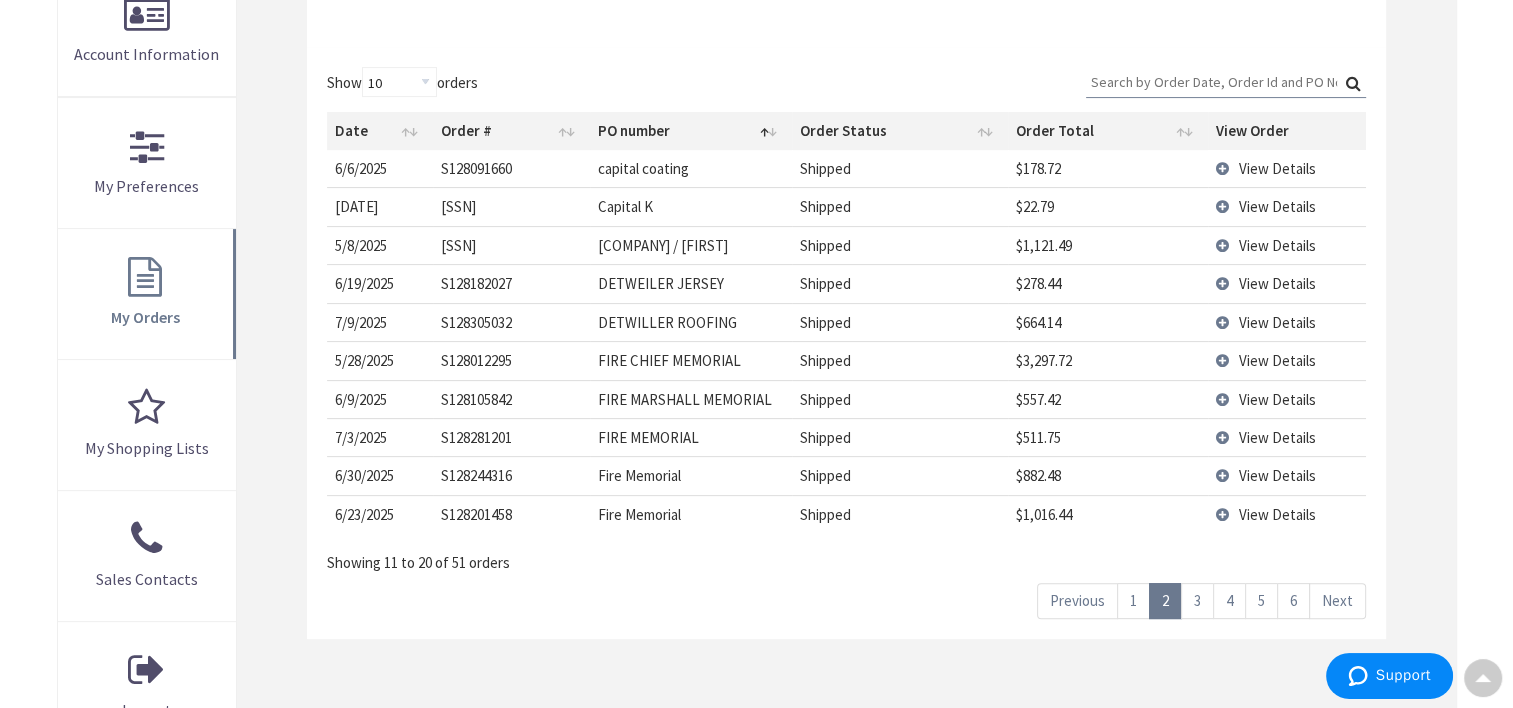 click on "View Details" at bounding box center [1287, 168] 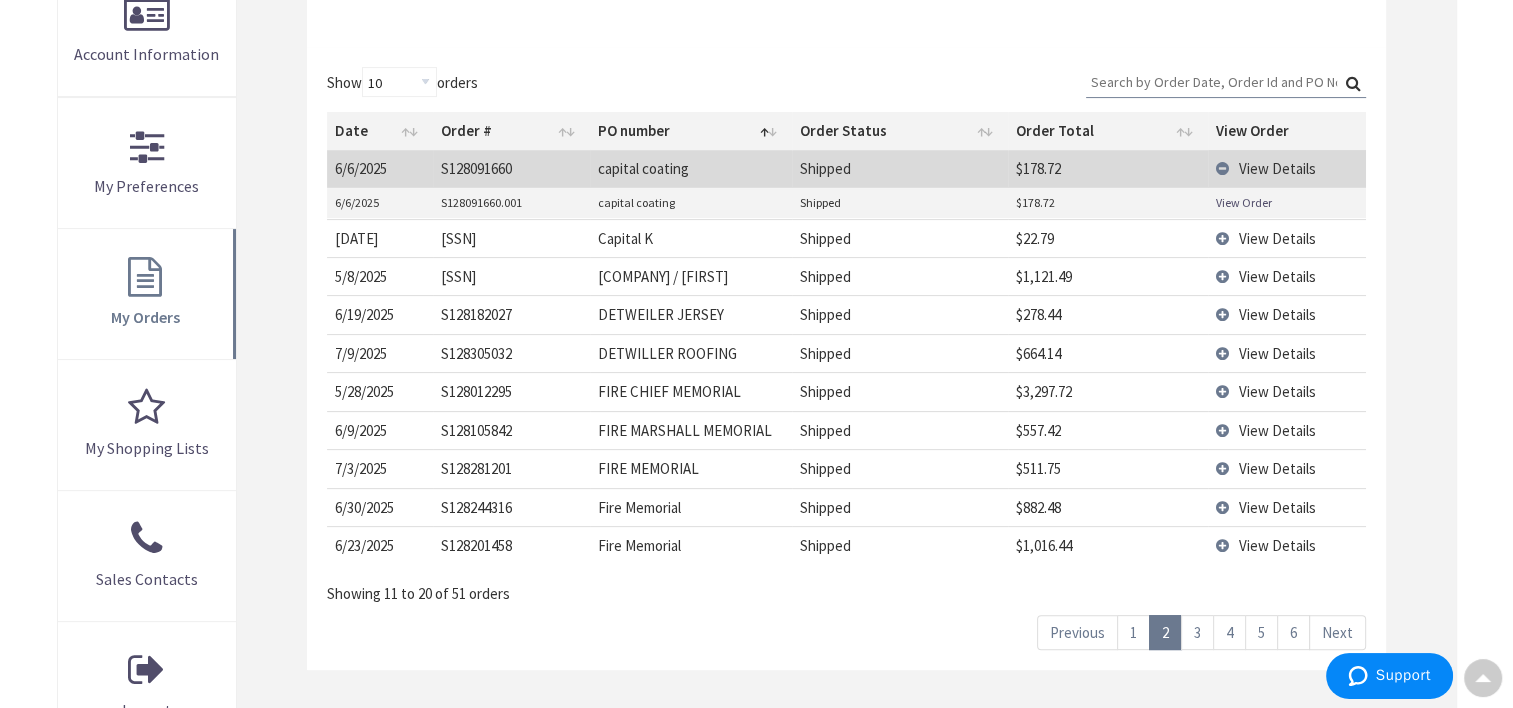 click on "View Order" at bounding box center [1244, 202] 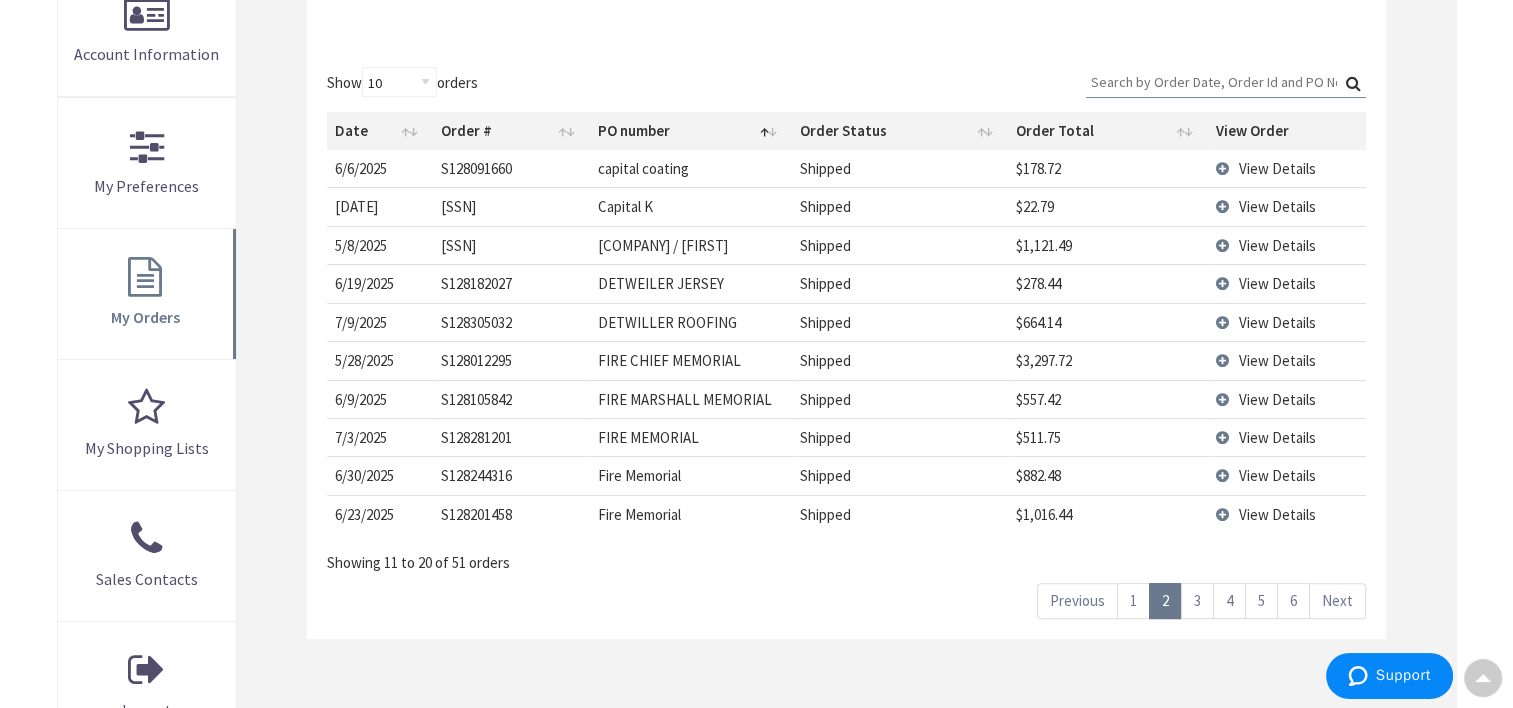 click on "View Details" at bounding box center [1287, 206] 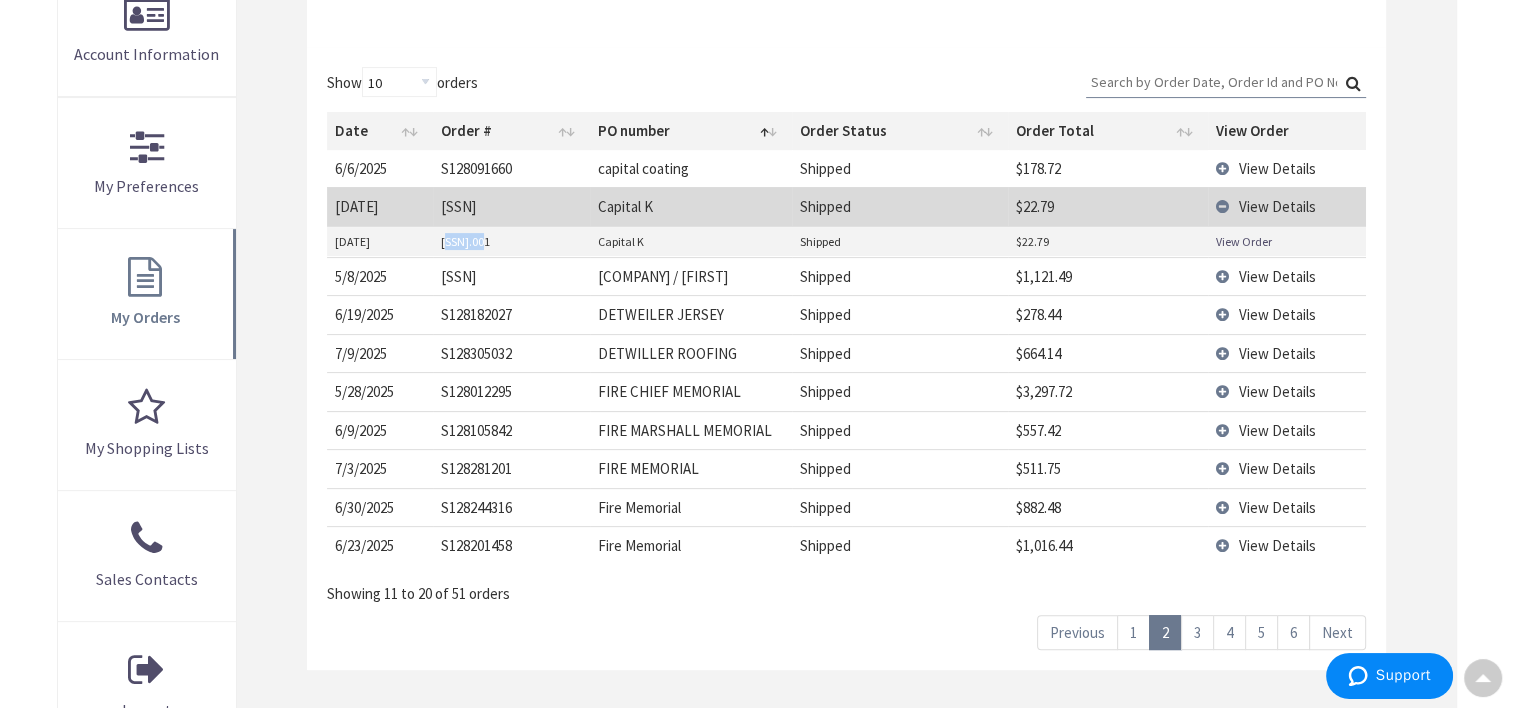 drag, startPoint x: 444, startPoint y: 238, endPoint x: 489, endPoint y: 240, distance: 45.044422 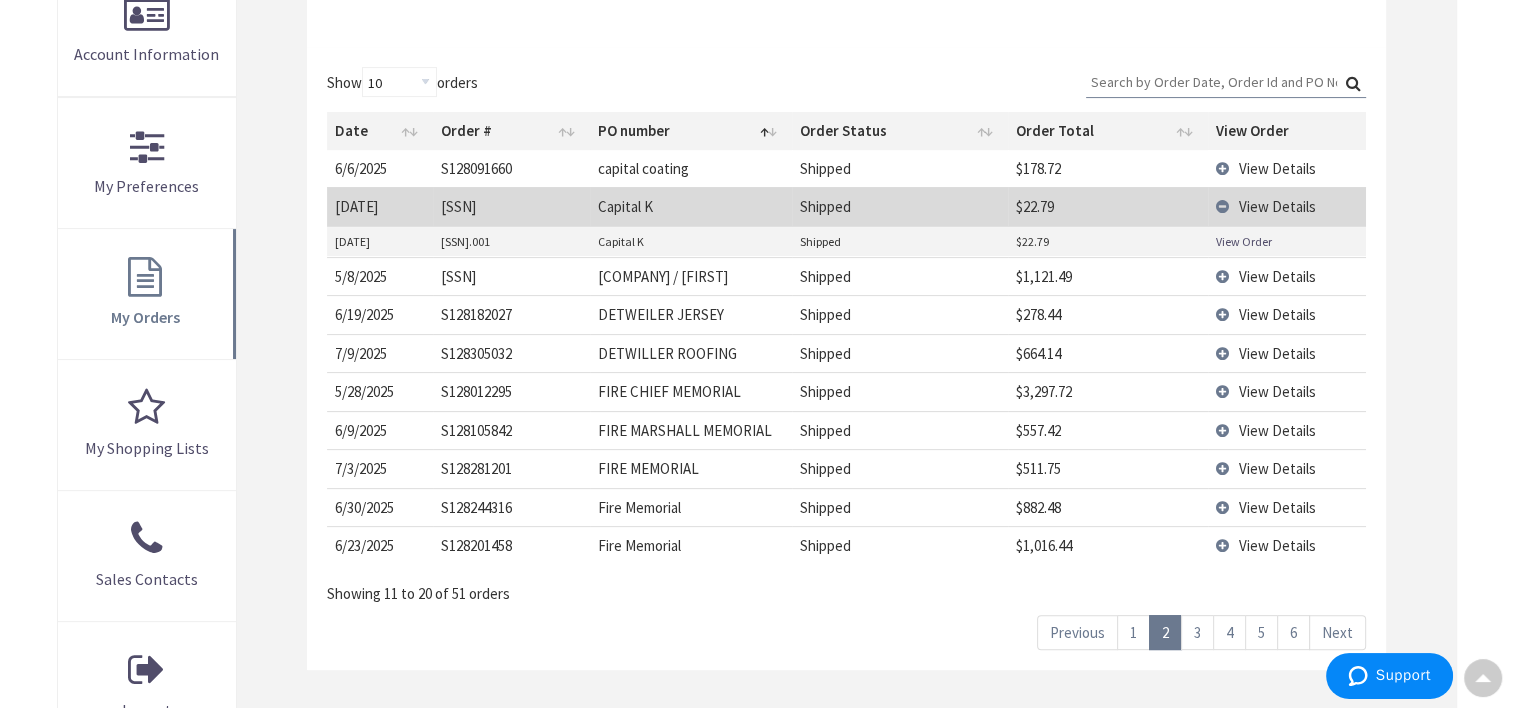 click on "View Details" at bounding box center [1287, 276] 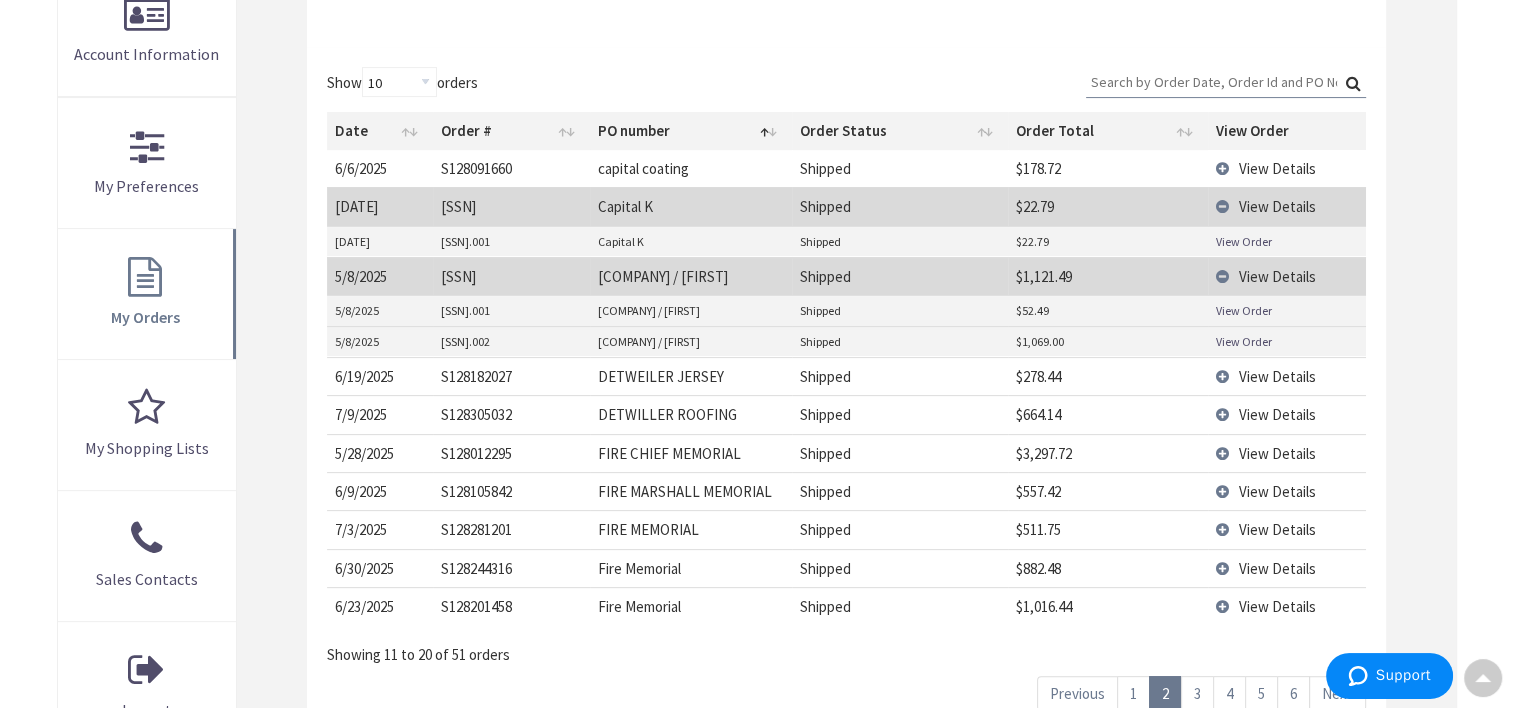 click on "View Details" at bounding box center [1287, 206] 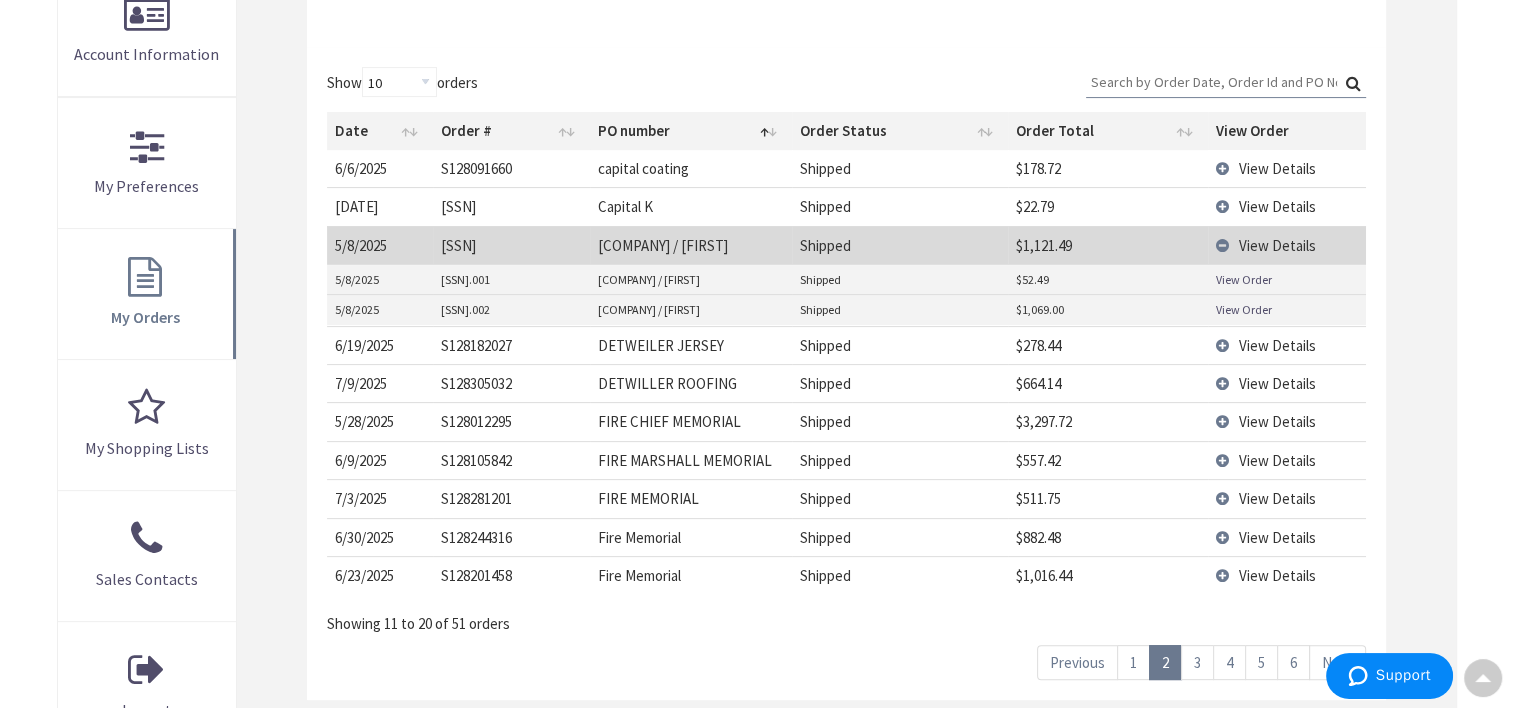 click on "View Order" at bounding box center (1244, 279) 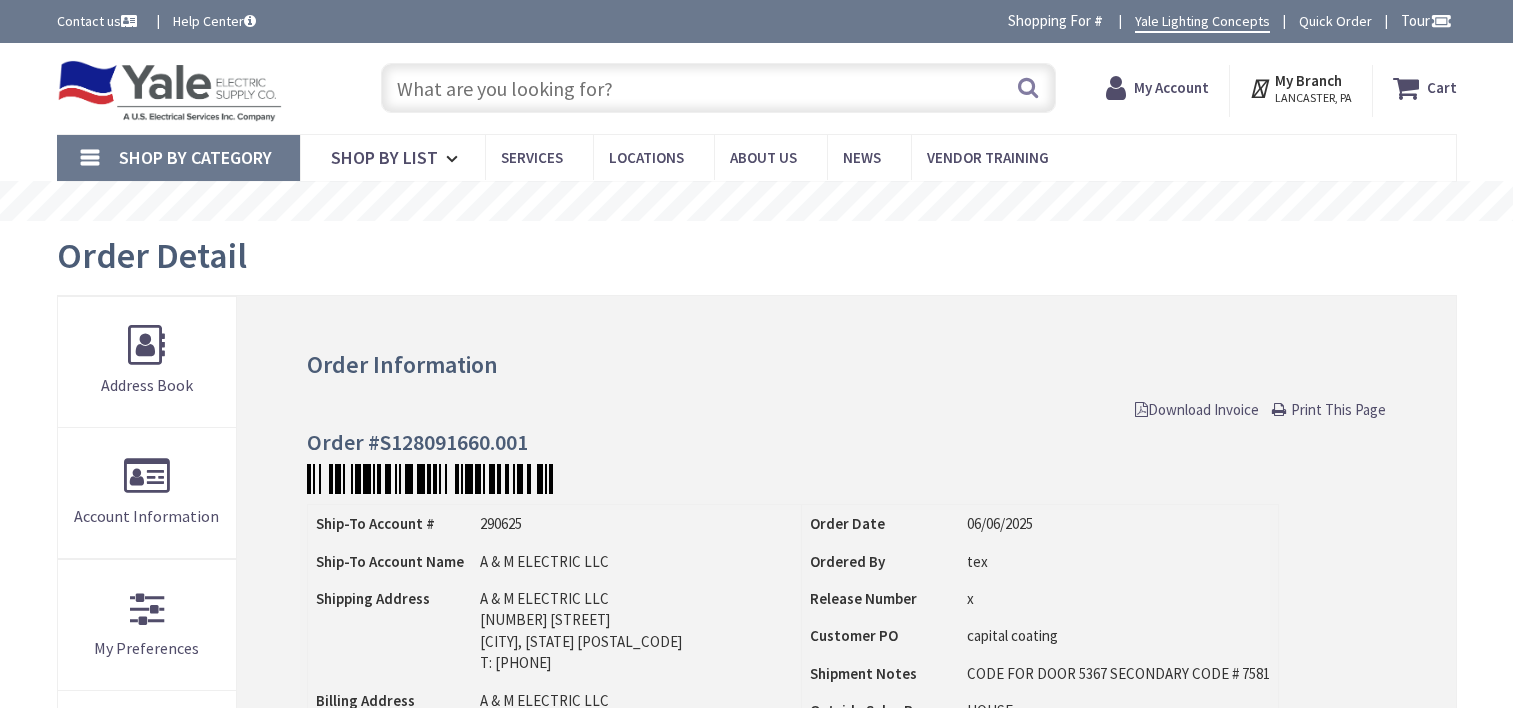 scroll, scrollTop: 0, scrollLeft: 0, axis: both 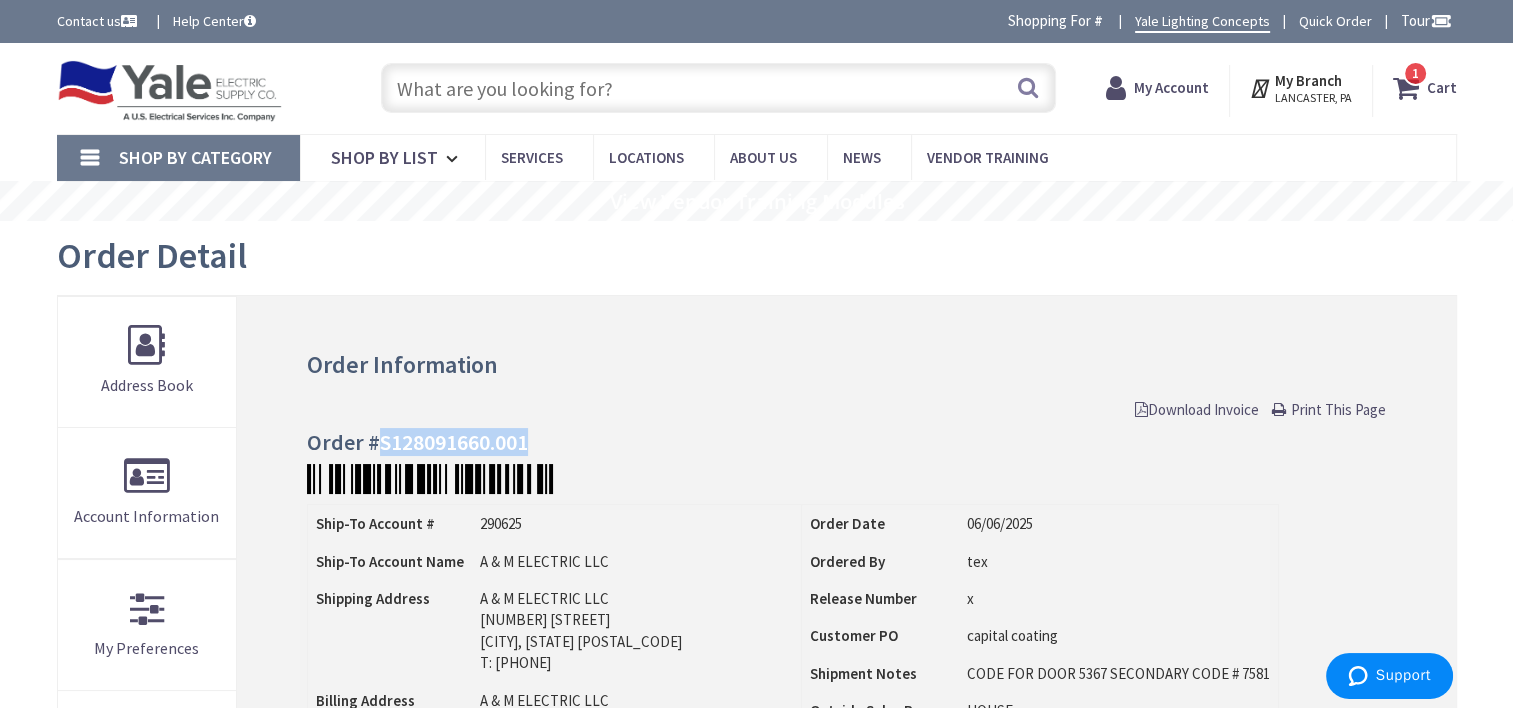 drag, startPoint x: 534, startPoint y: 445, endPoint x: 379, endPoint y: 446, distance: 155.00322 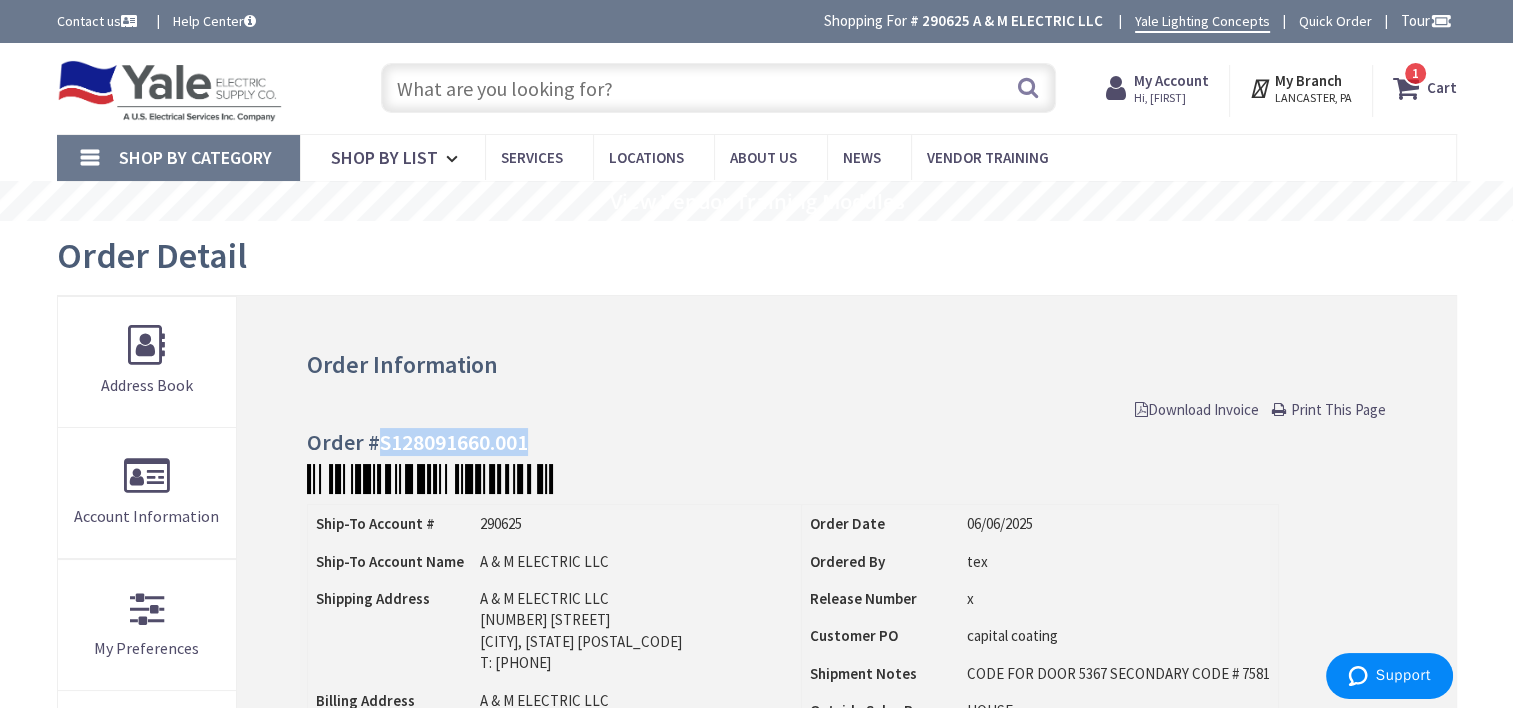 copy on "S128091660.001" 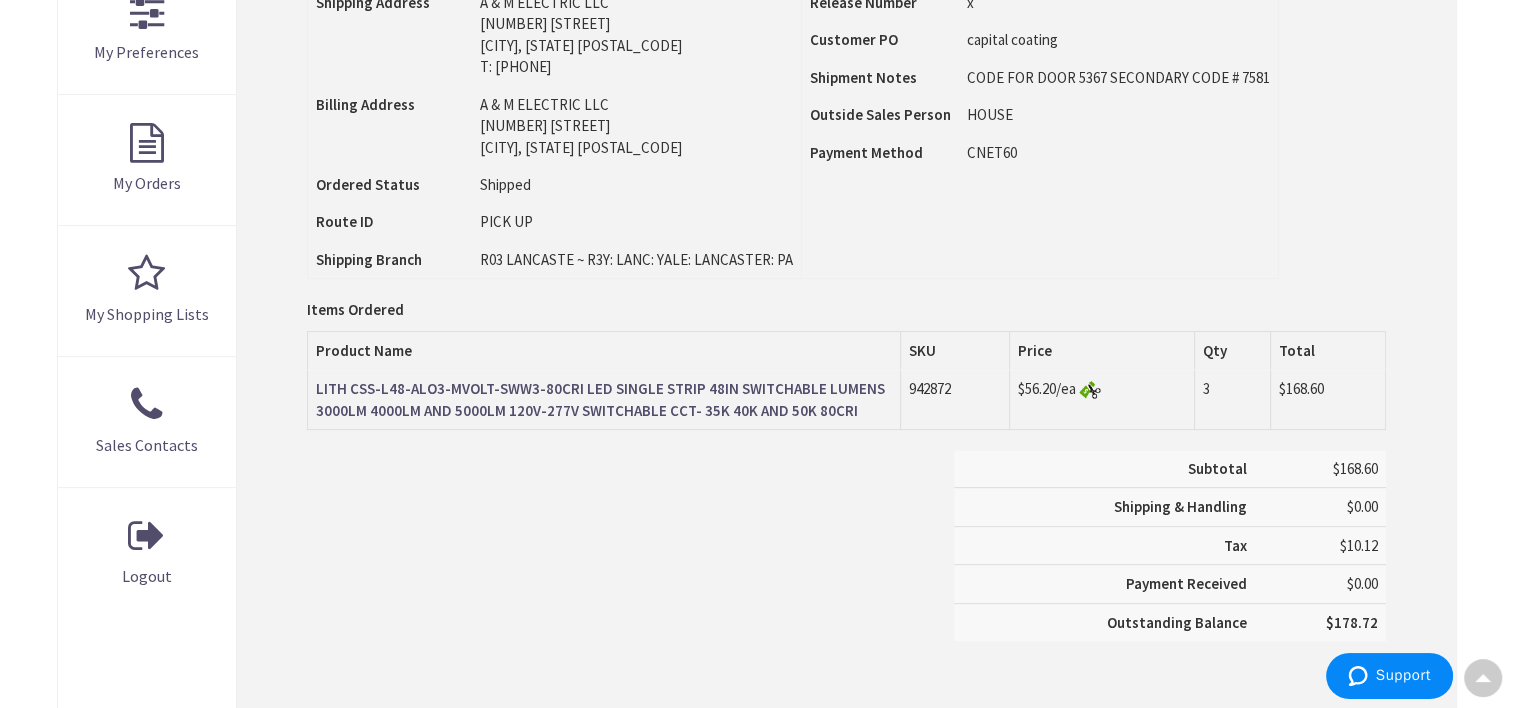 scroll, scrollTop: 608, scrollLeft: 0, axis: vertical 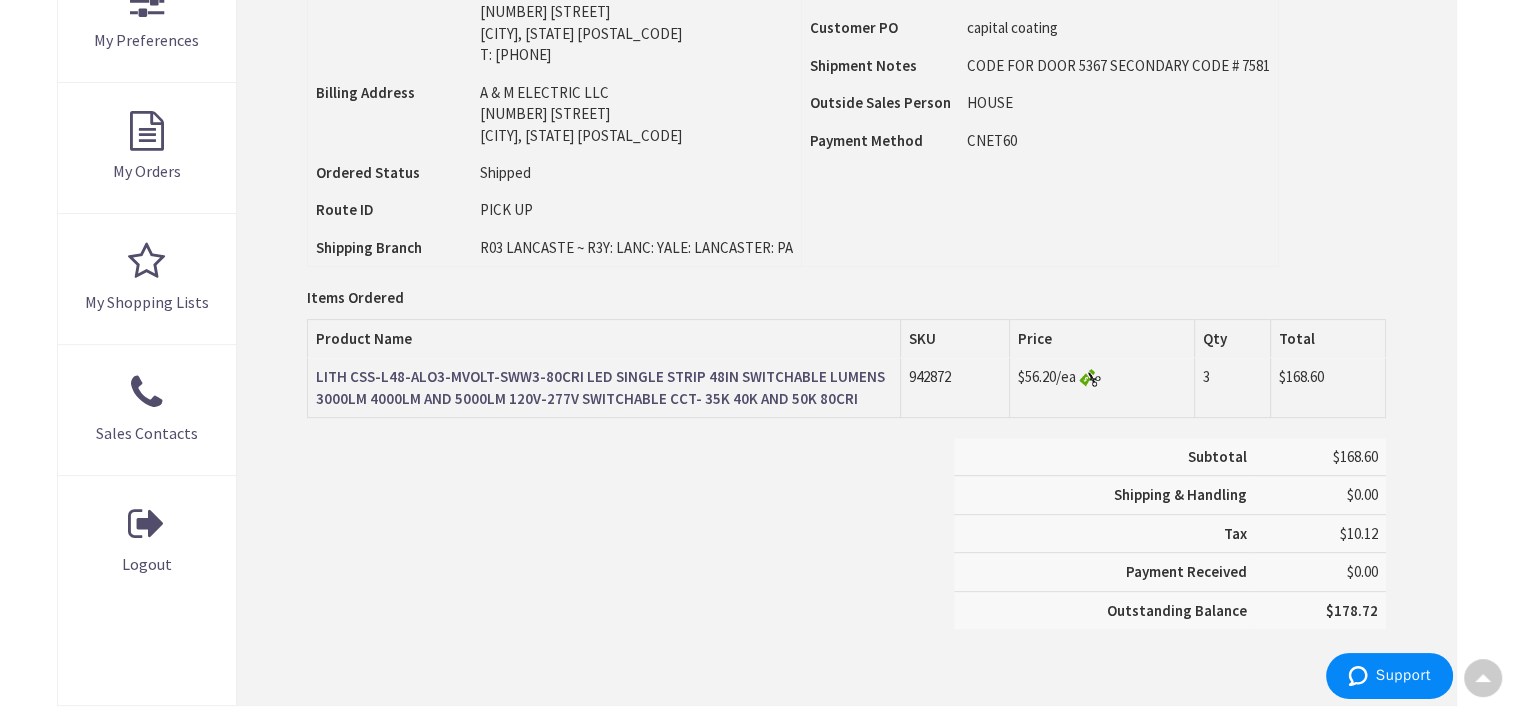 click on "LITH CSS-L48-ALO3-MVOLT-SWW3-80CRI  LED SINGLE STRIP 48IN SWITCHABLE LUMENS 3000LM 4000LM AND 5000LM 120V-277V SWITCHABLE CCT- 35K 40K AND 50K 80CRI" at bounding box center (604, 387) 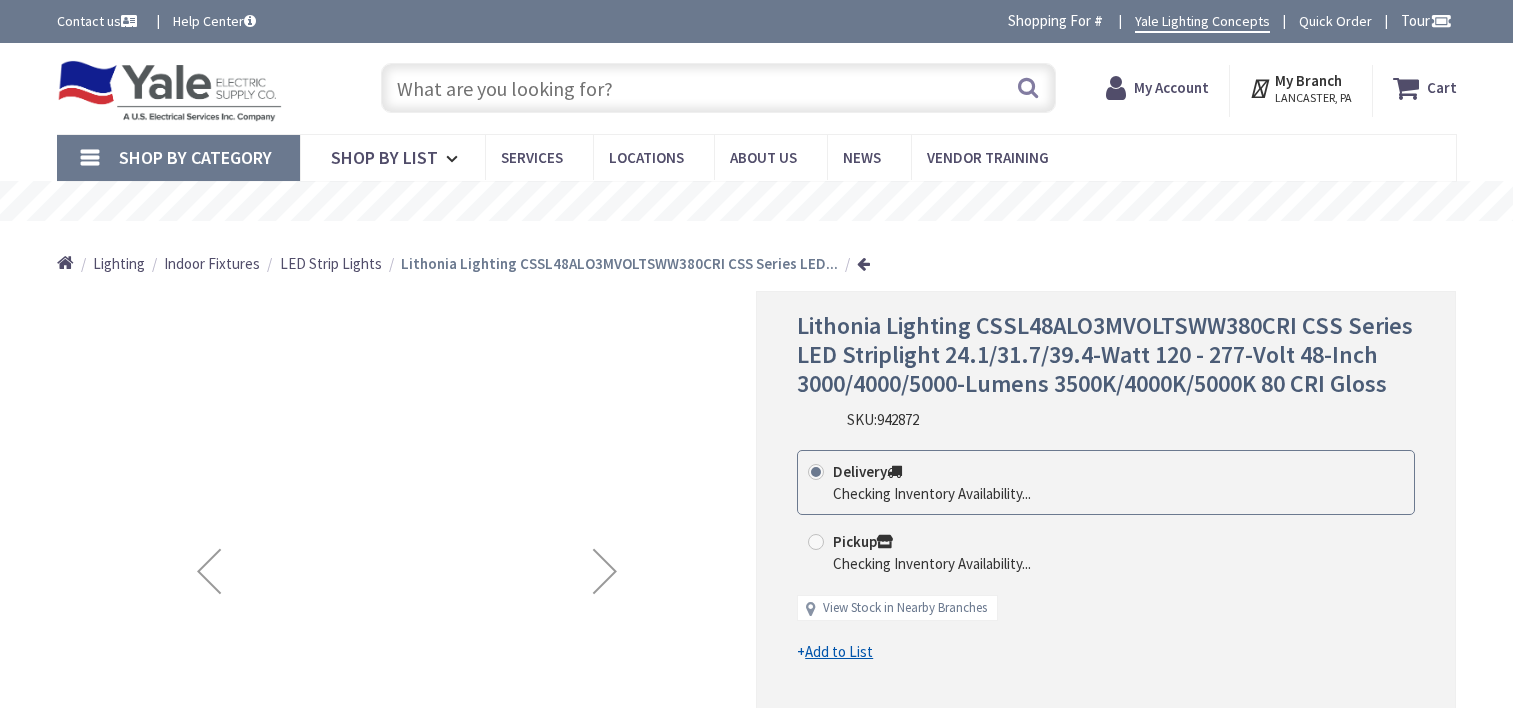 scroll, scrollTop: 0, scrollLeft: 0, axis: both 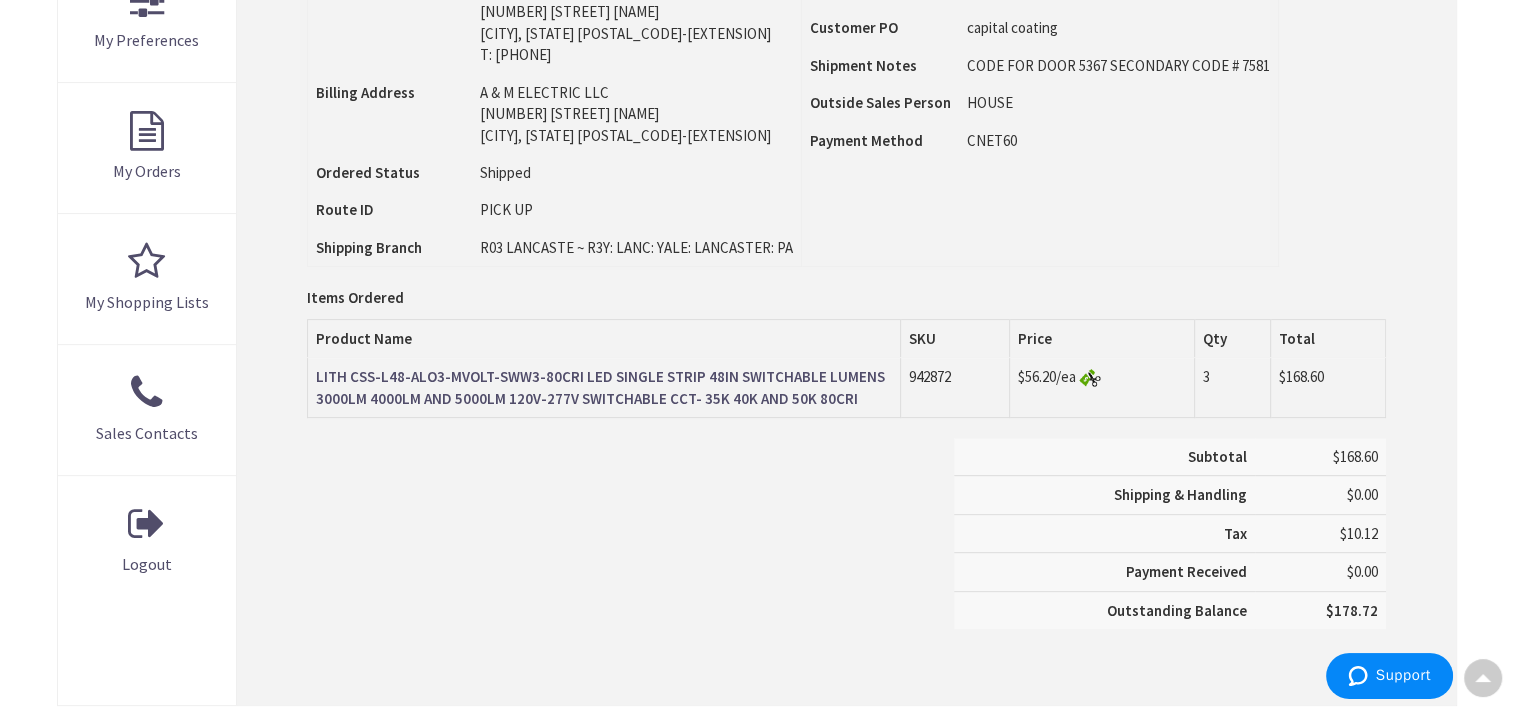 click on "Product Name" at bounding box center (604, 338) 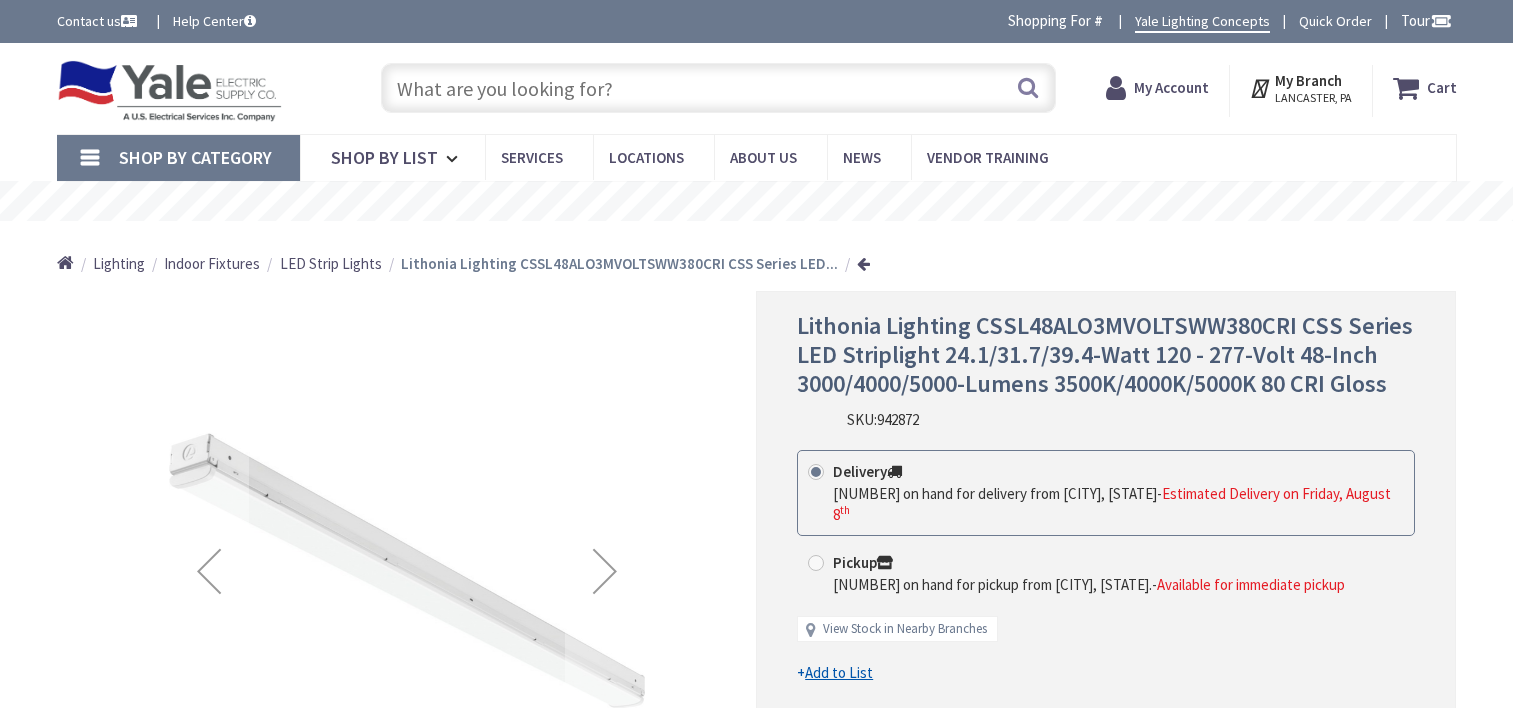 scroll, scrollTop: 0, scrollLeft: 0, axis: both 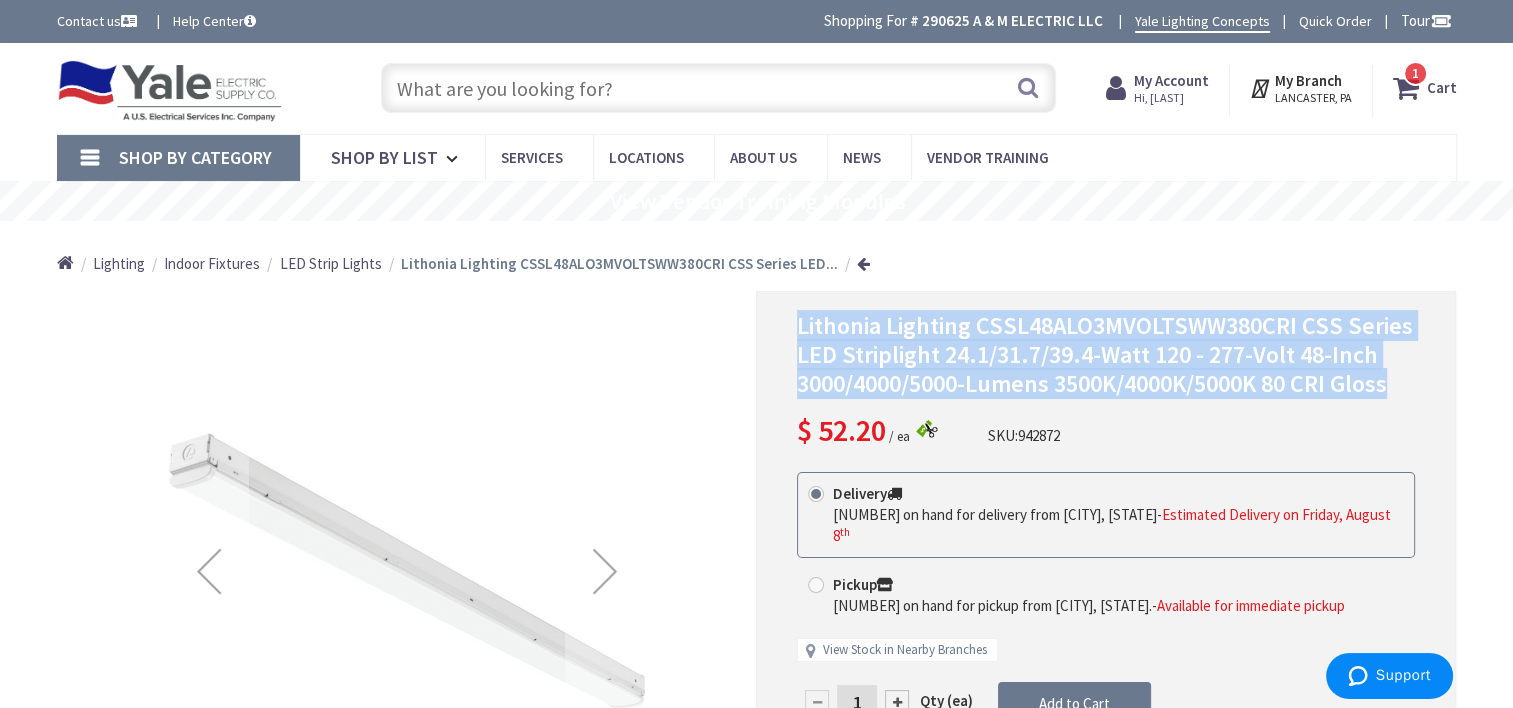 drag, startPoint x: 800, startPoint y: 325, endPoint x: 1436, endPoint y: 391, distance: 639.41534 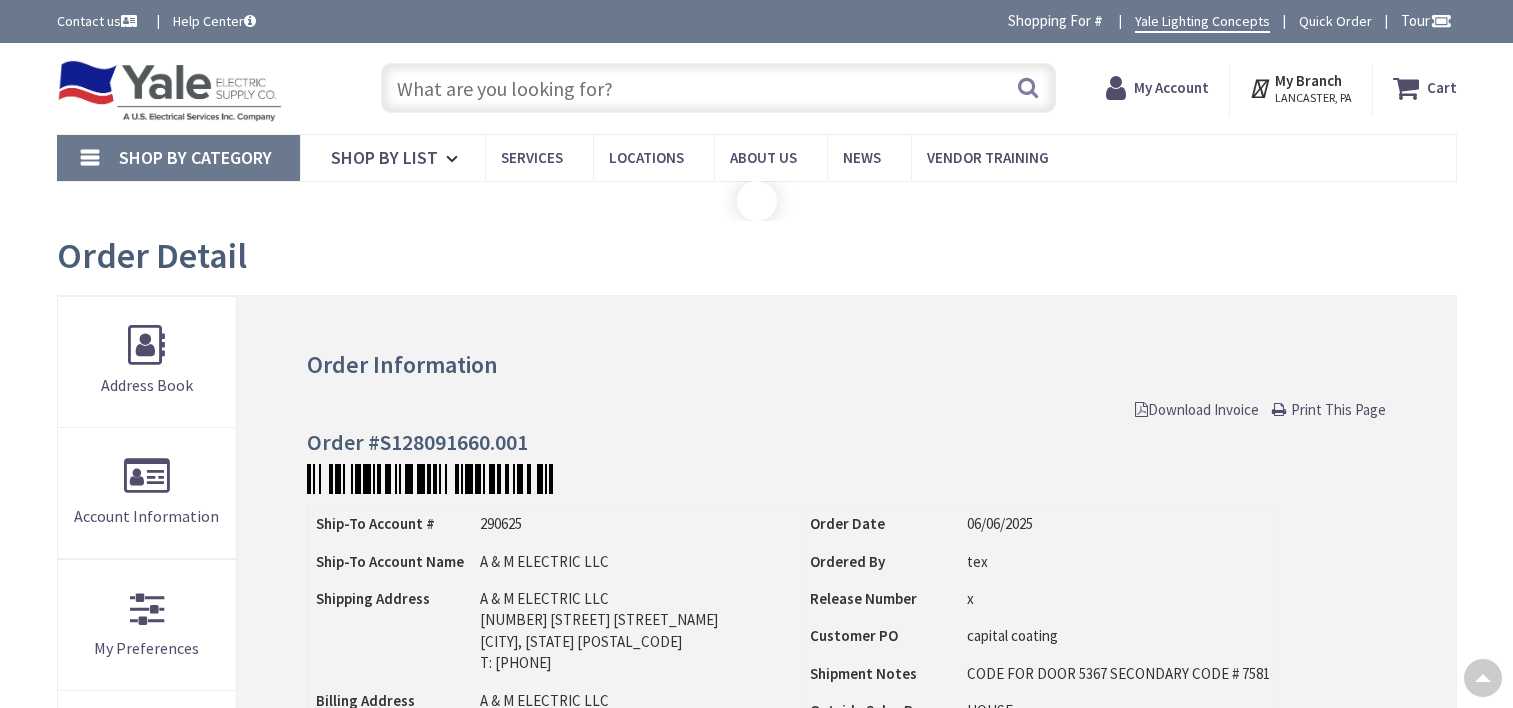 scroll, scrollTop: 608, scrollLeft: 0, axis: vertical 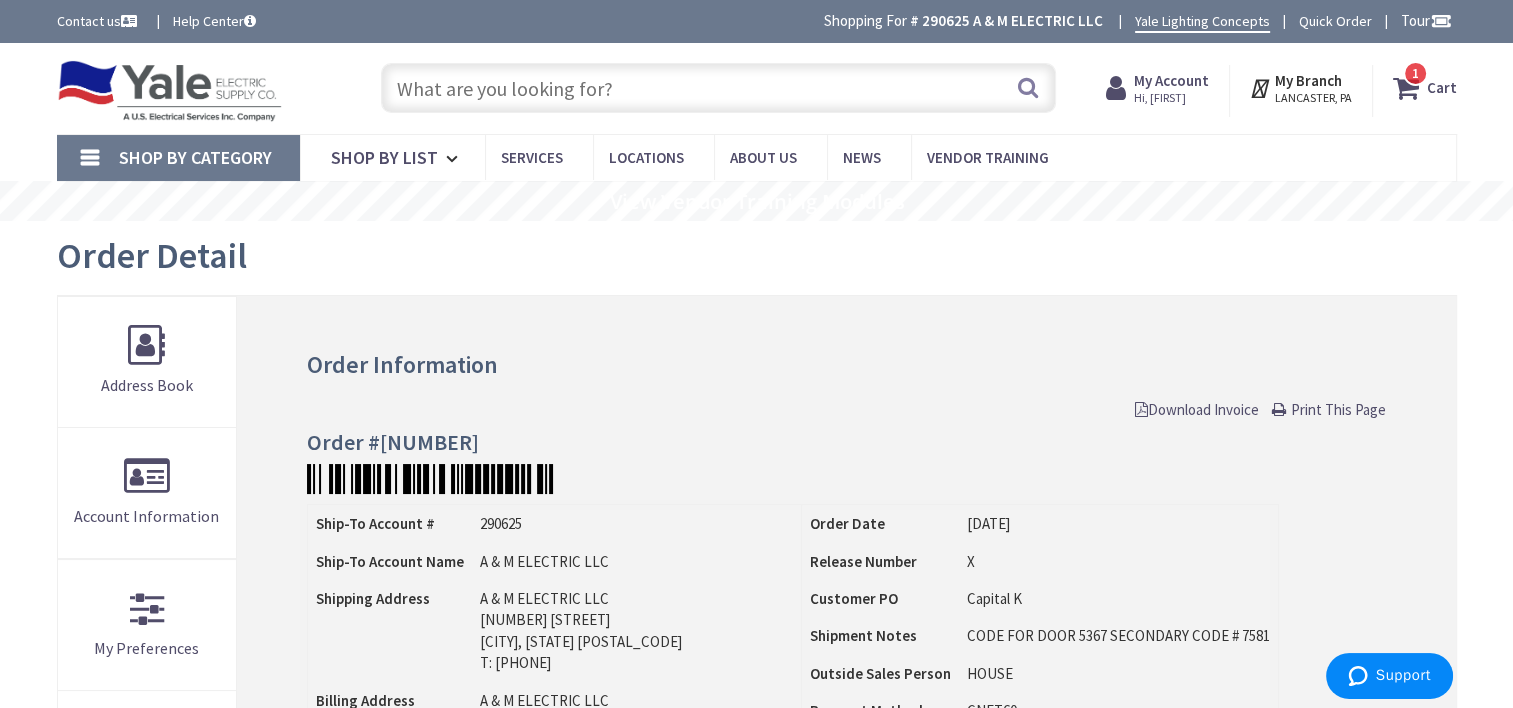 drag, startPoint x: 536, startPoint y: 441, endPoint x: 376, endPoint y: 448, distance: 160.15305 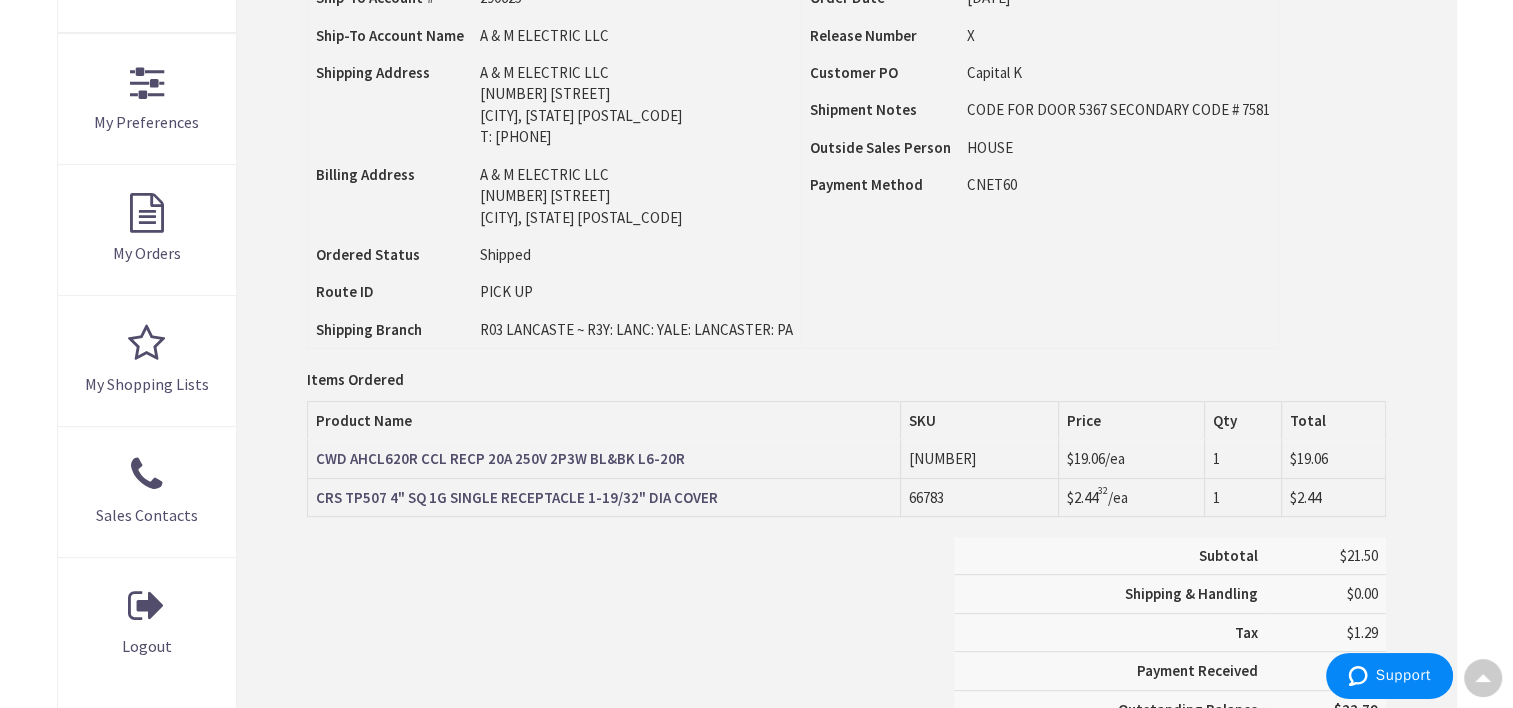 scroll, scrollTop: 543, scrollLeft: 0, axis: vertical 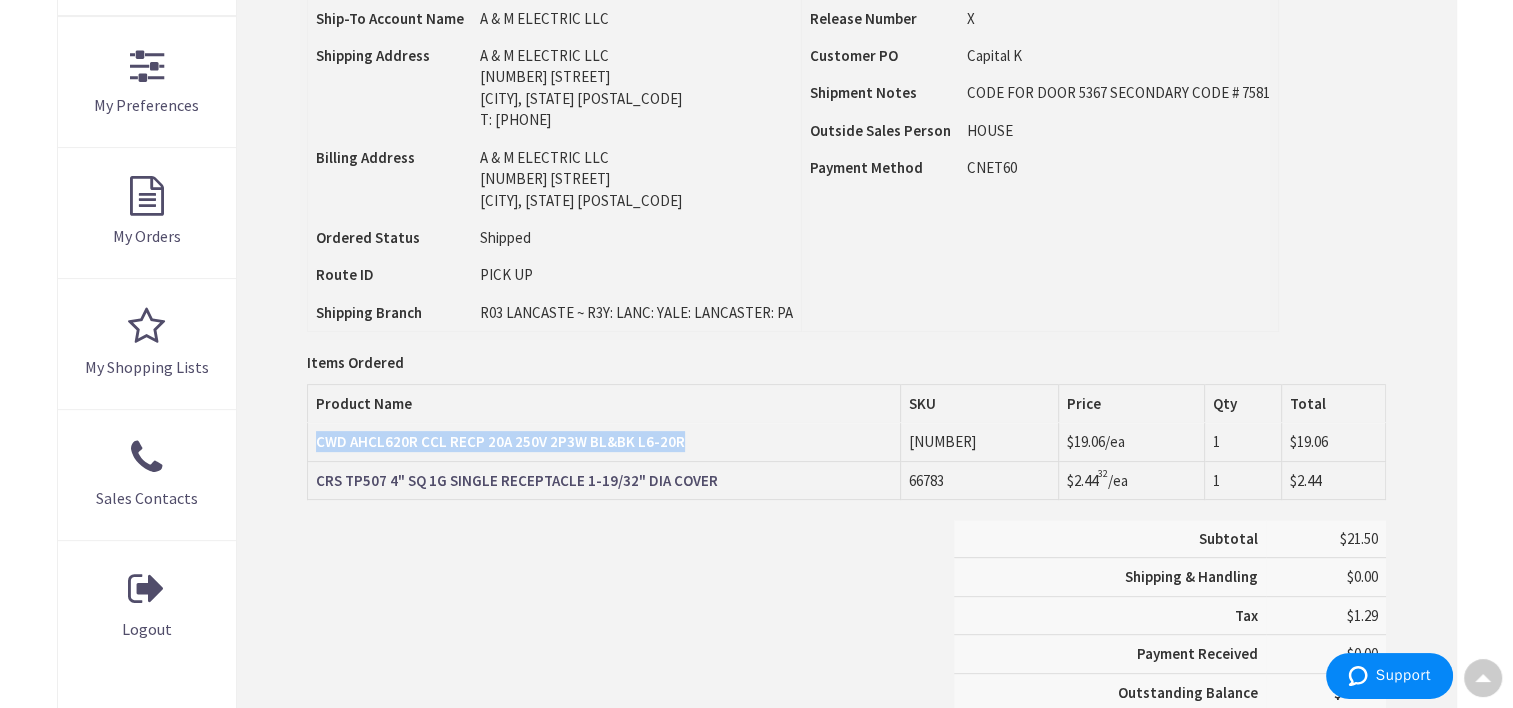 drag, startPoint x: 683, startPoint y: 437, endPoint x: 312, endPoint y: 450, distance: 371.2277 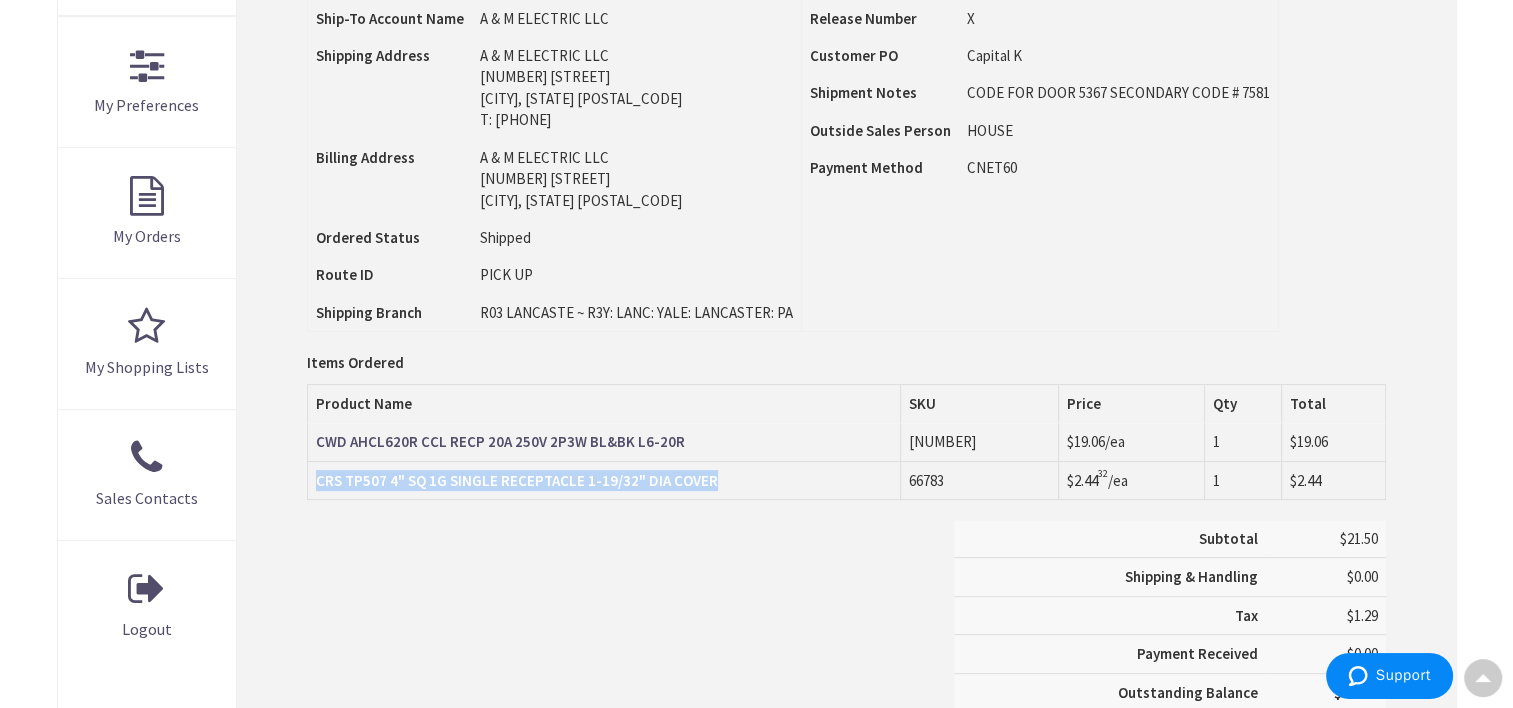 drag, startPoint x: 714, startPoint y: 477, endPoint x: 312, endPoint y: 491, distance: 402.2437 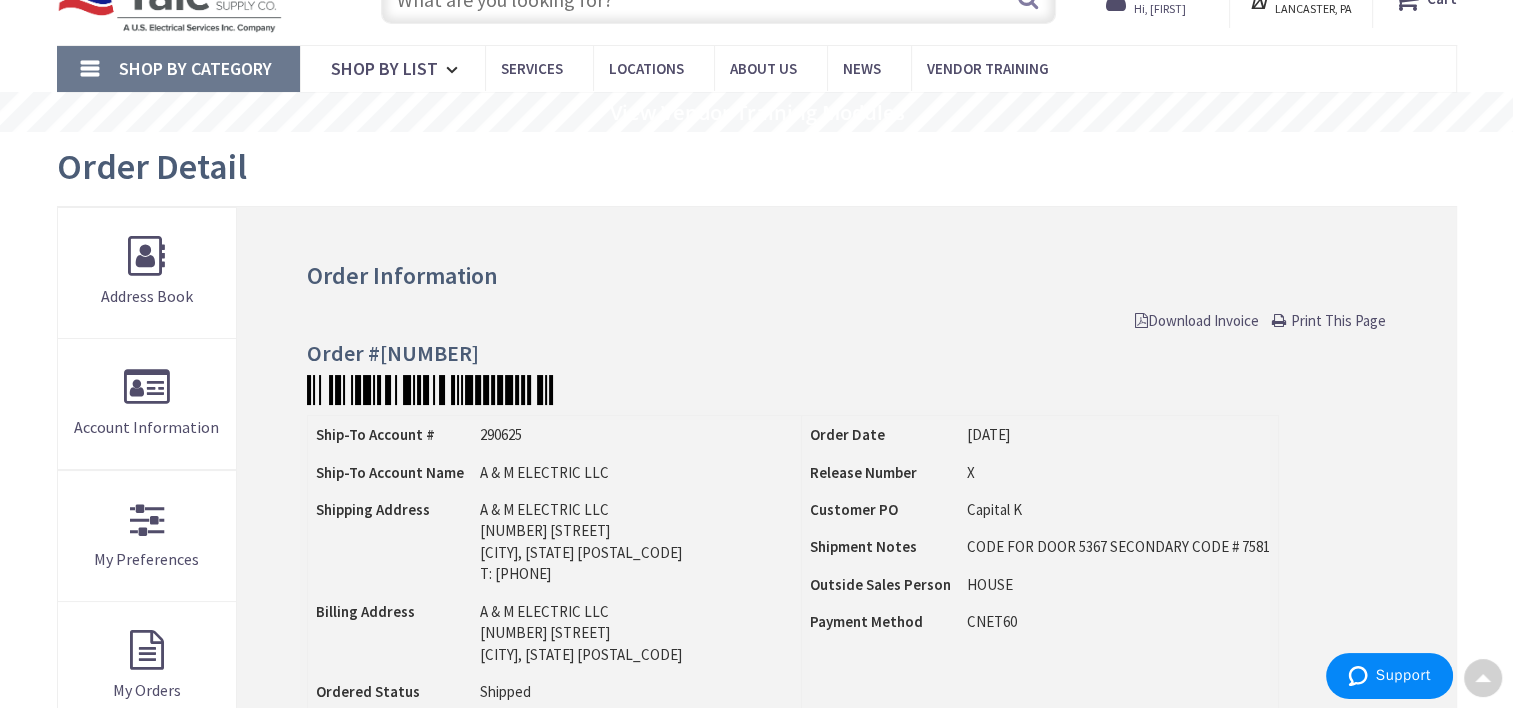 scroll, scrollTop: 0, scrollLeft: 0, axis: both 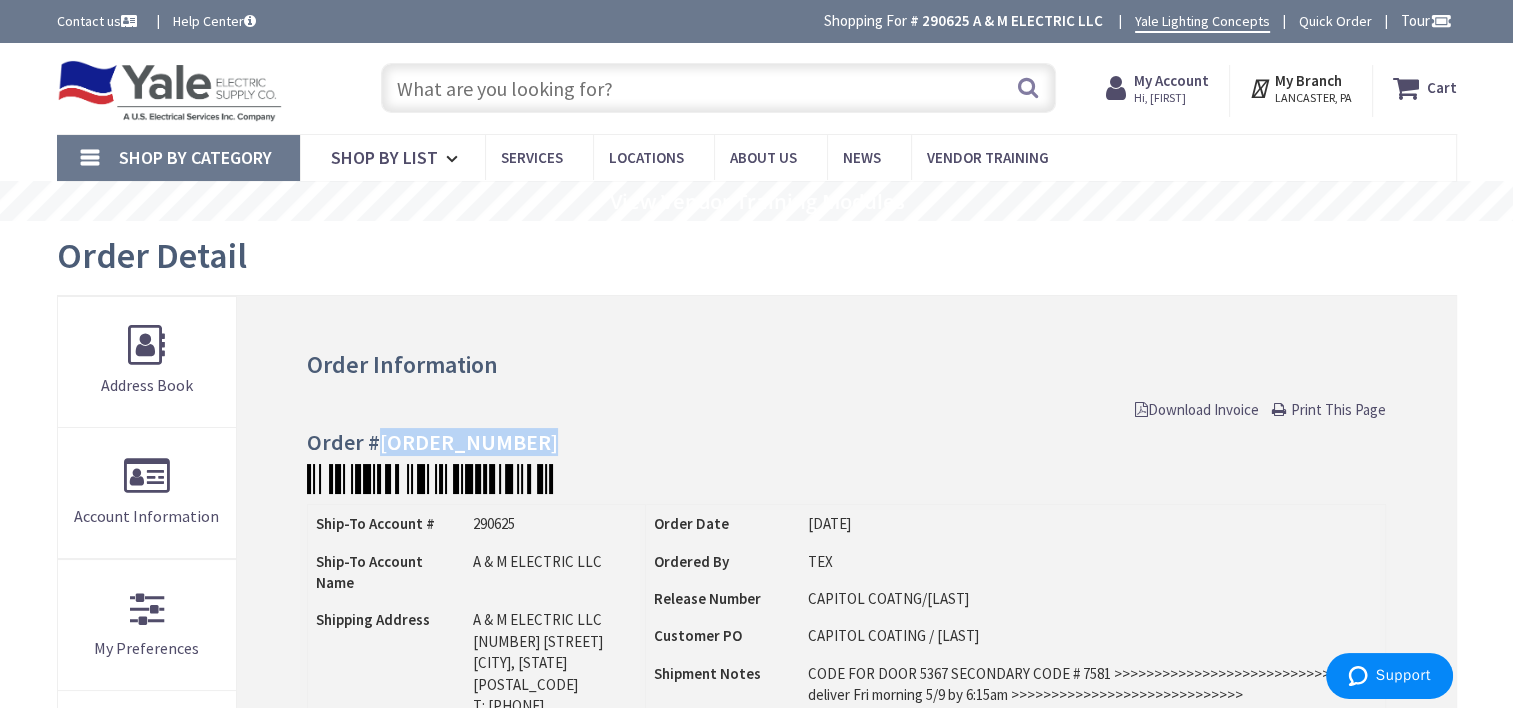 drag, startPoint x: 546, startPoint y: 436, endPoint x: 373, endPoint y: 446, distance: 173.28877 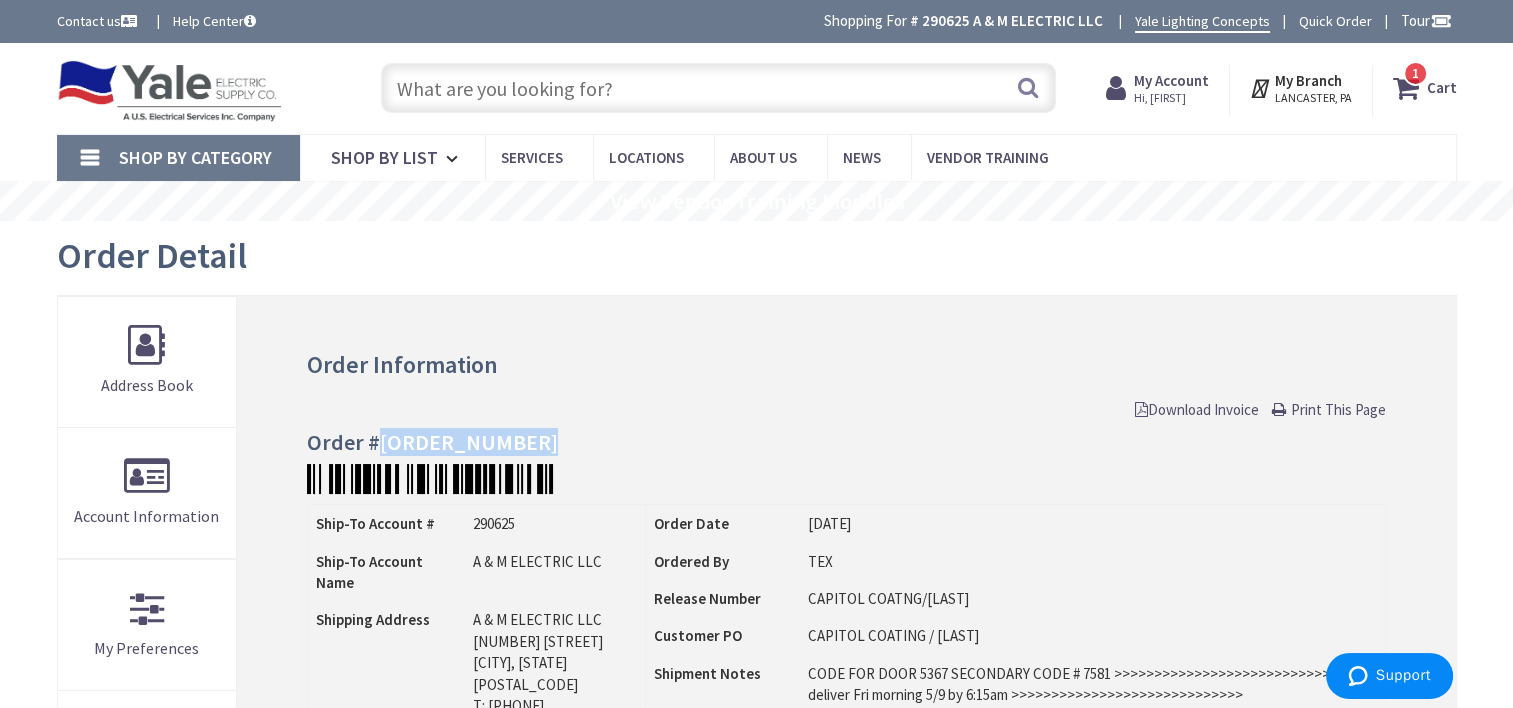 copy on "[ORDER_NUMBER]" 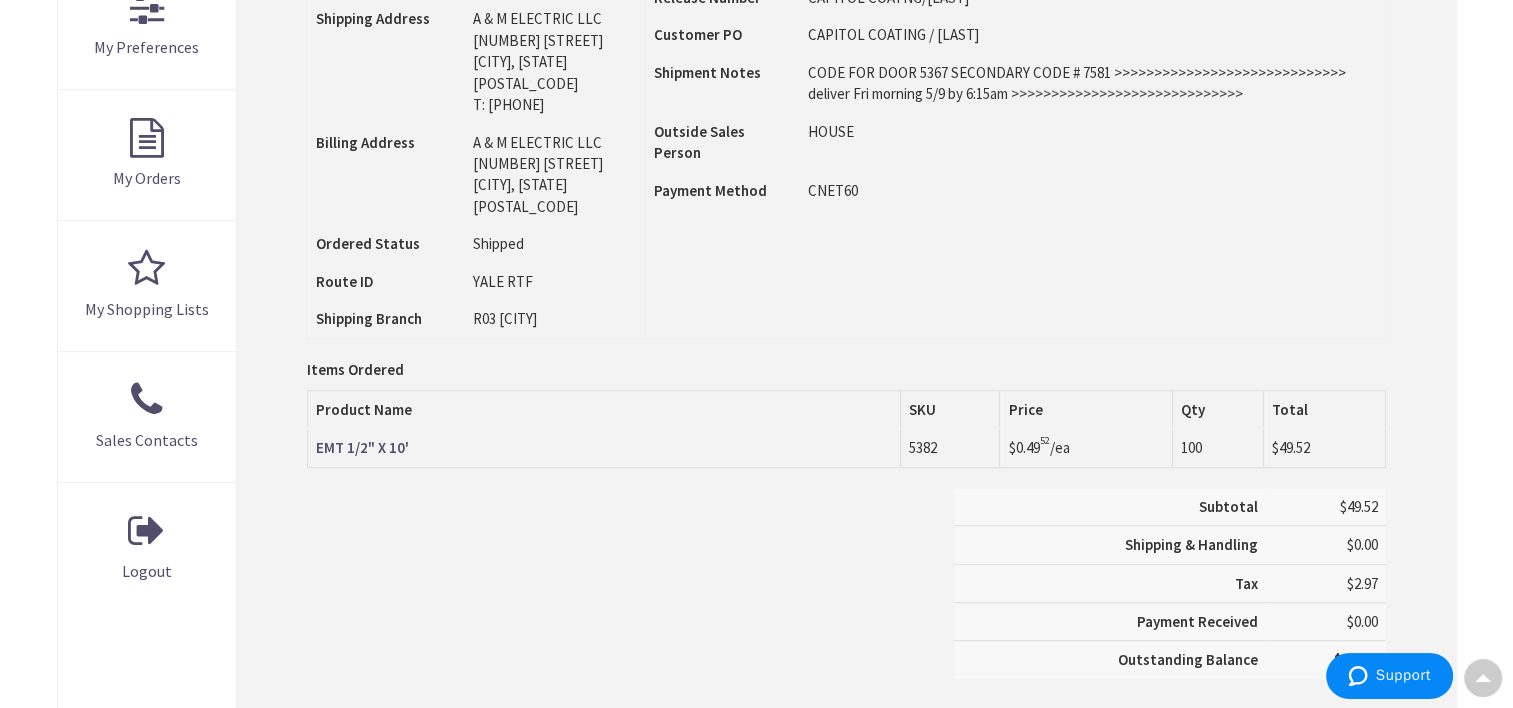 scroll, scrollTop: 614, scrollLeft: 0, axis: vertical 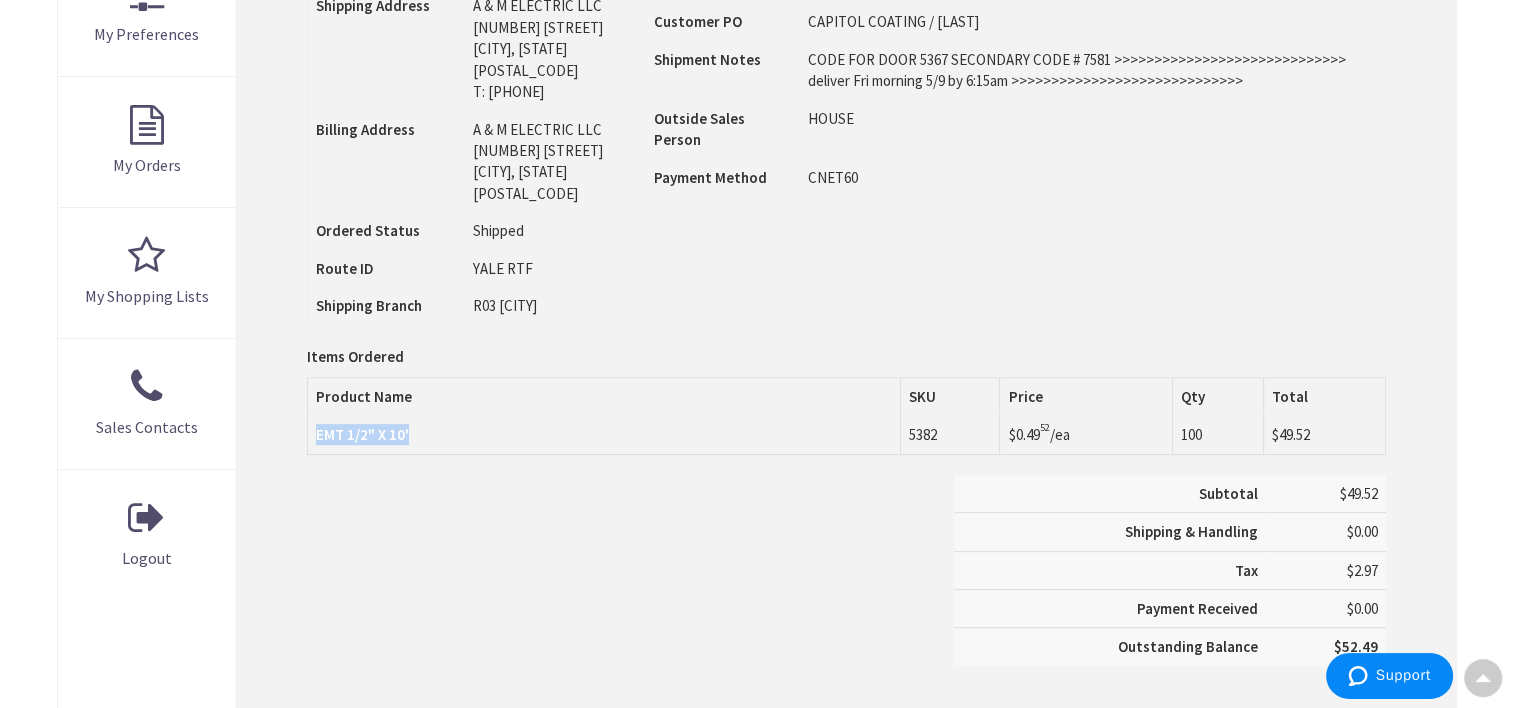 drag, startPoint x: 428, startPoint y: 428, endPoint x: 315, endPoint y: 437, distance: 113.35784 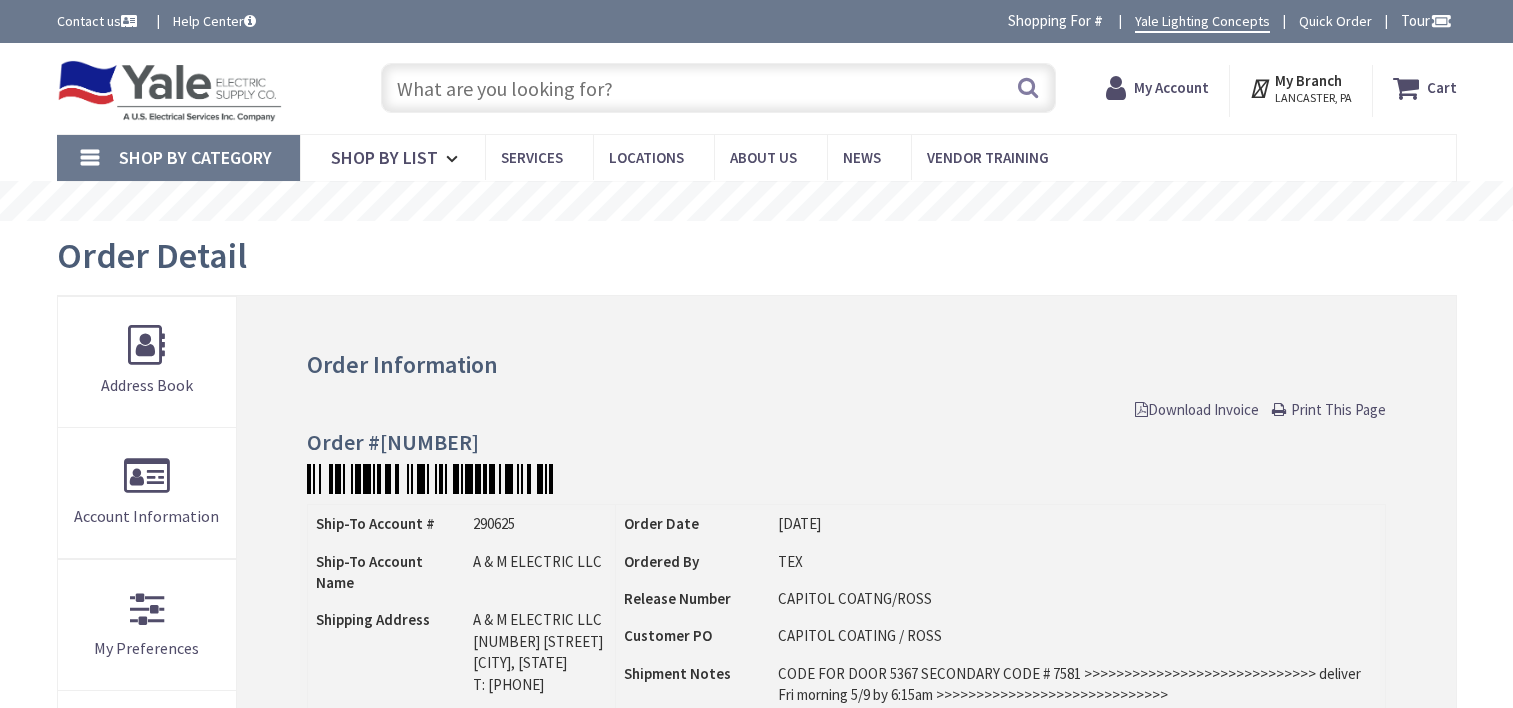 scroll, scrollTop: 0, scrollLeft: 0, axis: both 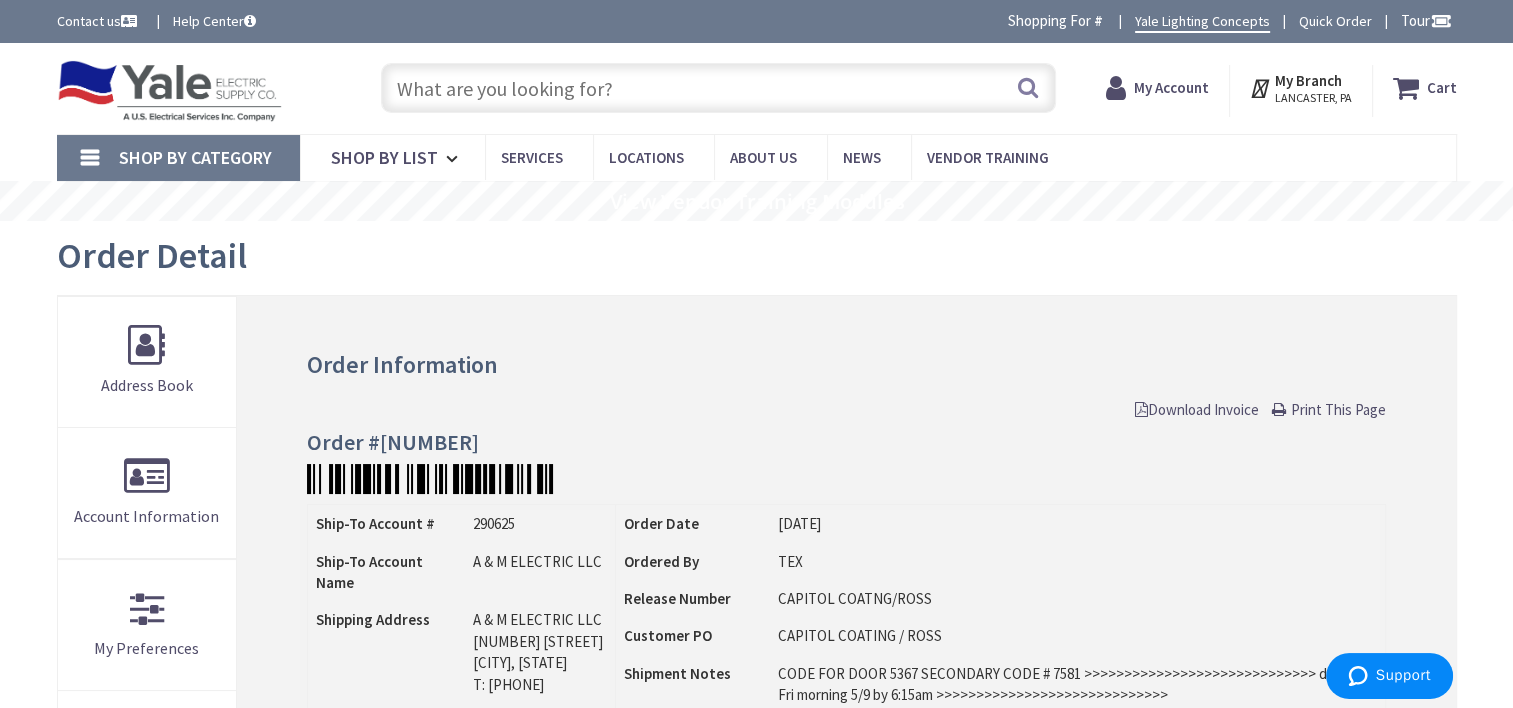 drag, startPoint x: 532, startPoint y: 436, endPoint x: 381, endPoint y: 432, distance: 151.05296 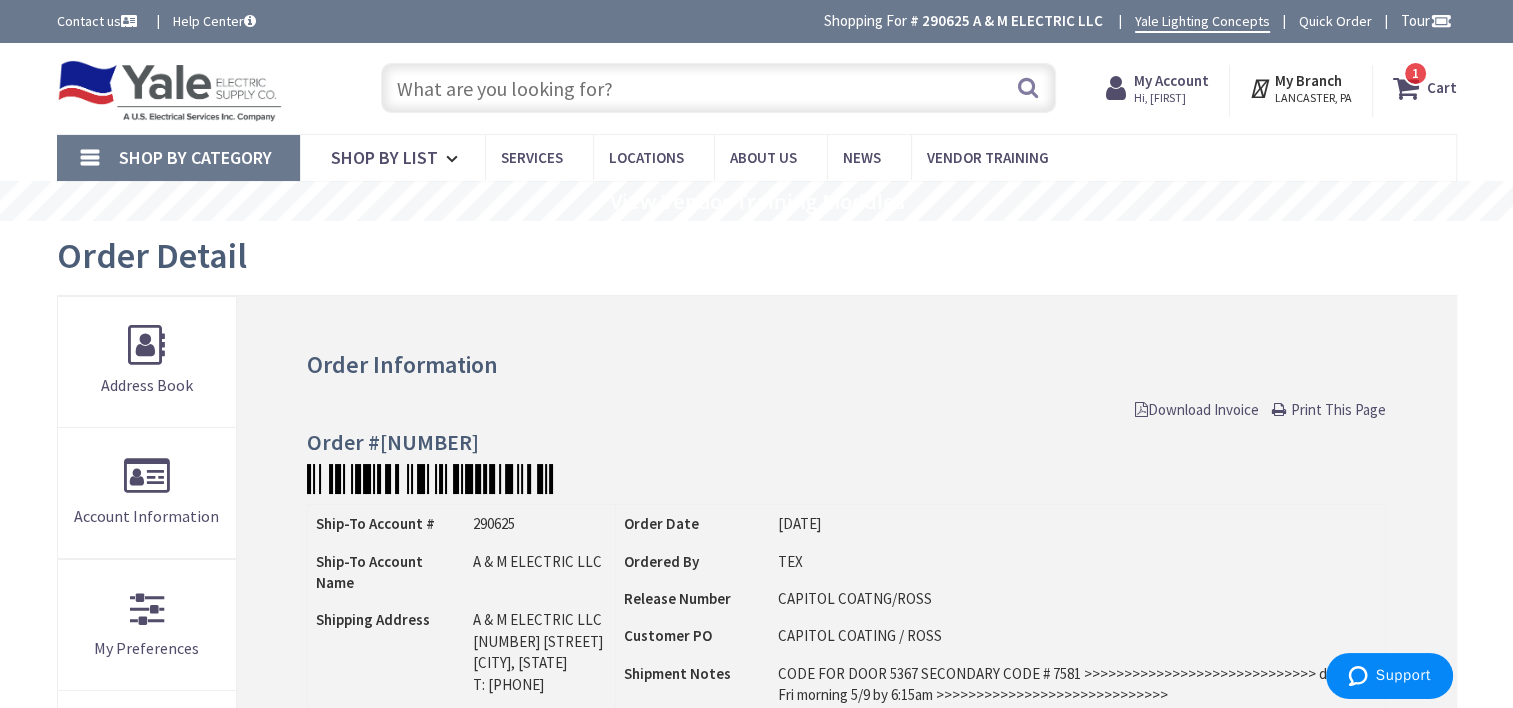 scroll, scrollTop: 0, scrollLeft: 0, axis: both 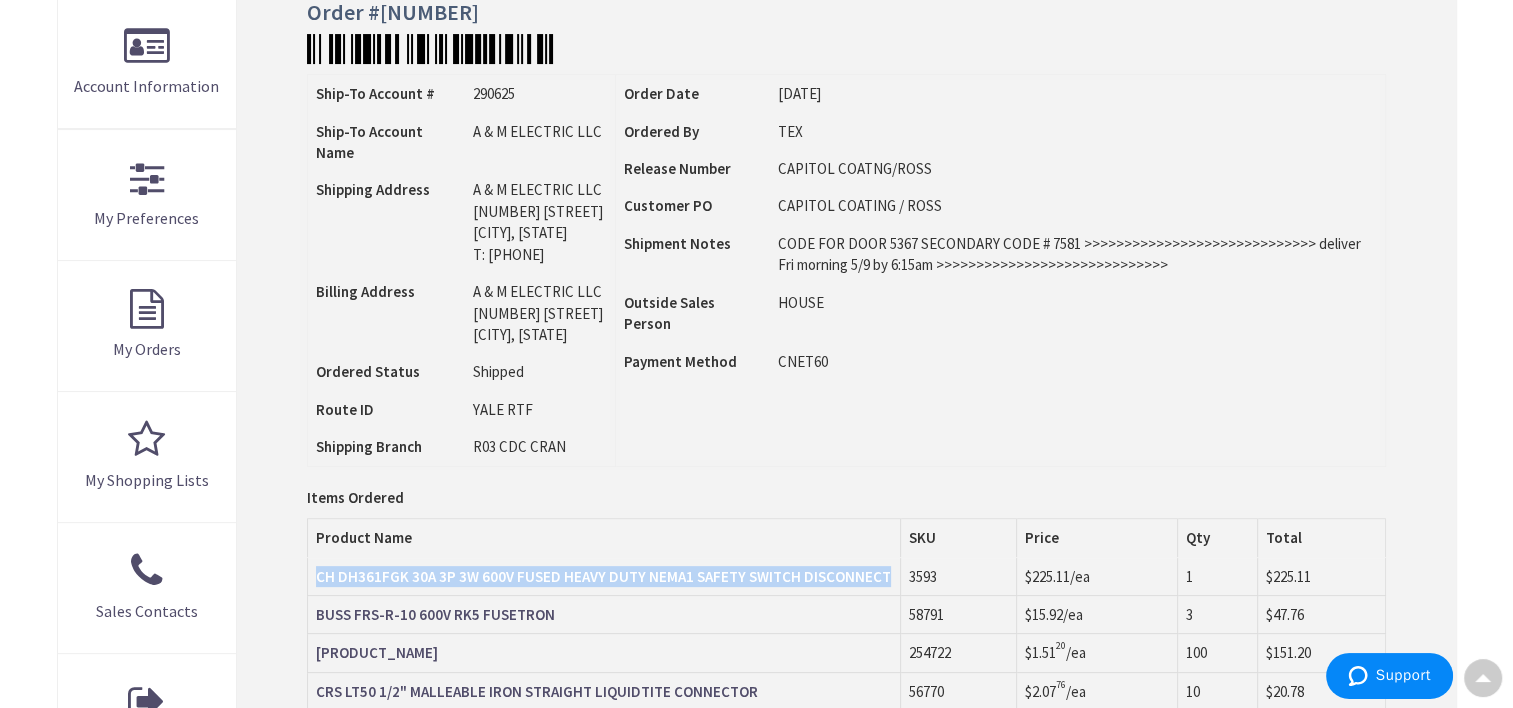 drag, startPoint x: 883, startPoint y: 618, endPoint x: 312, endPoint y: 619, distance: 571.00085 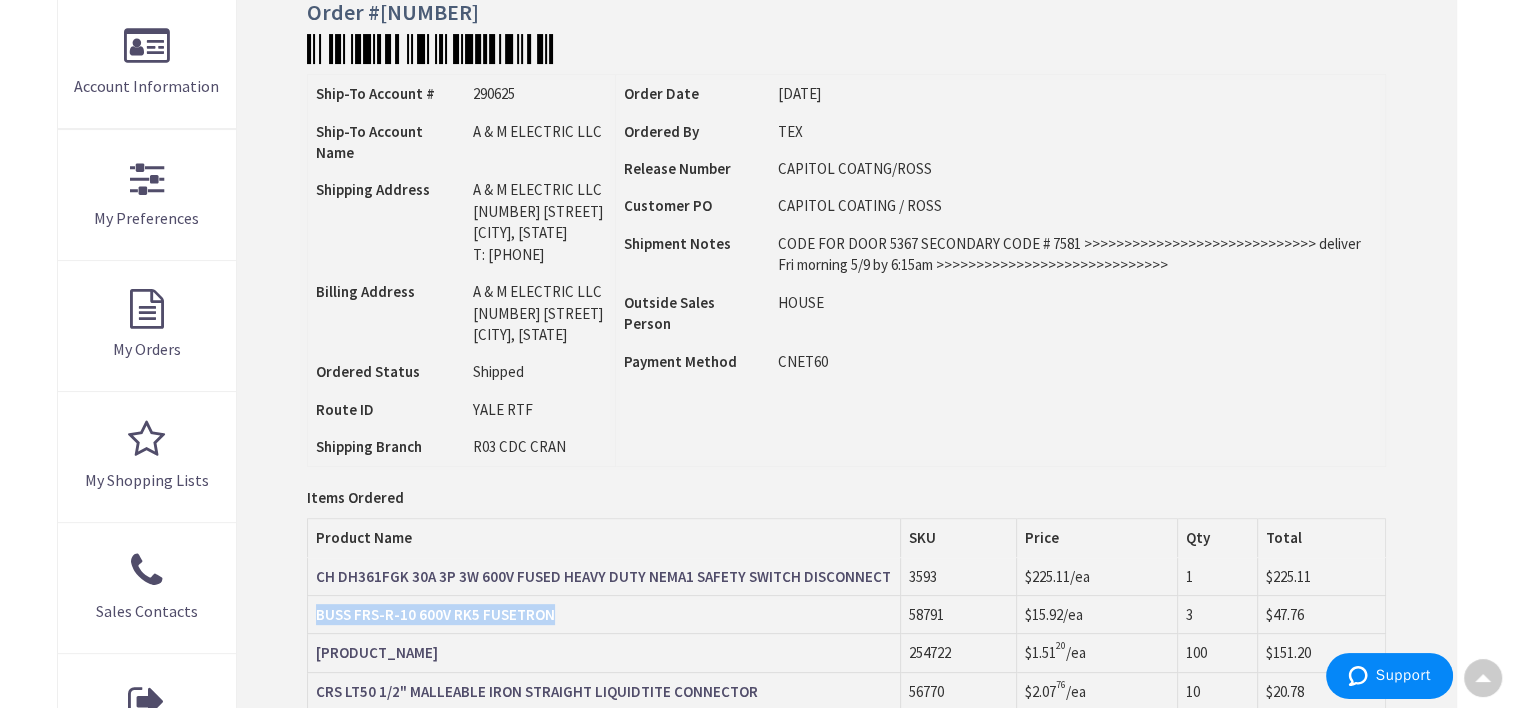 drag, startPoint x: 562, startPoint y: 651, endPoint x: 316, endPoint y: 653, distance: 246.00813 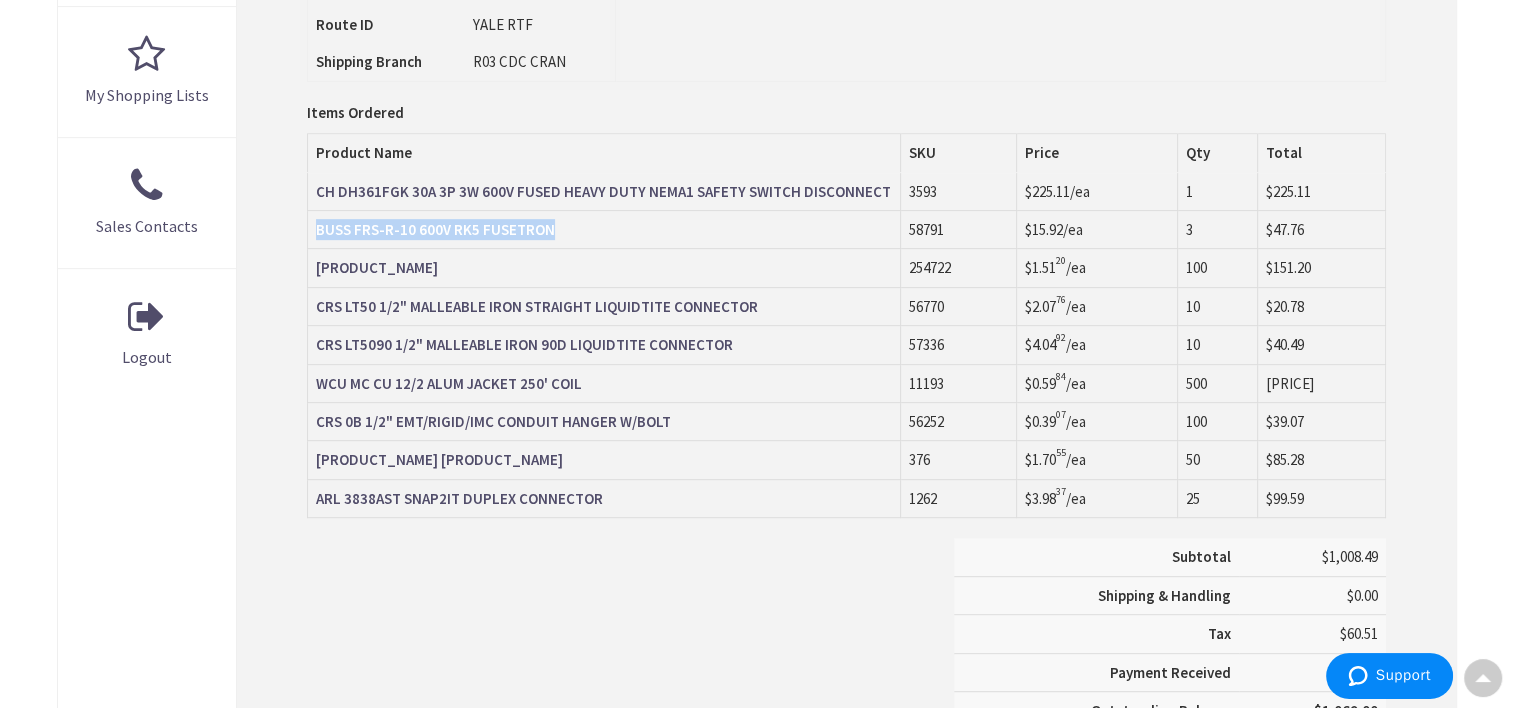 scroll, scrollTop: 817, scrollLeft: 0, axis: vertical 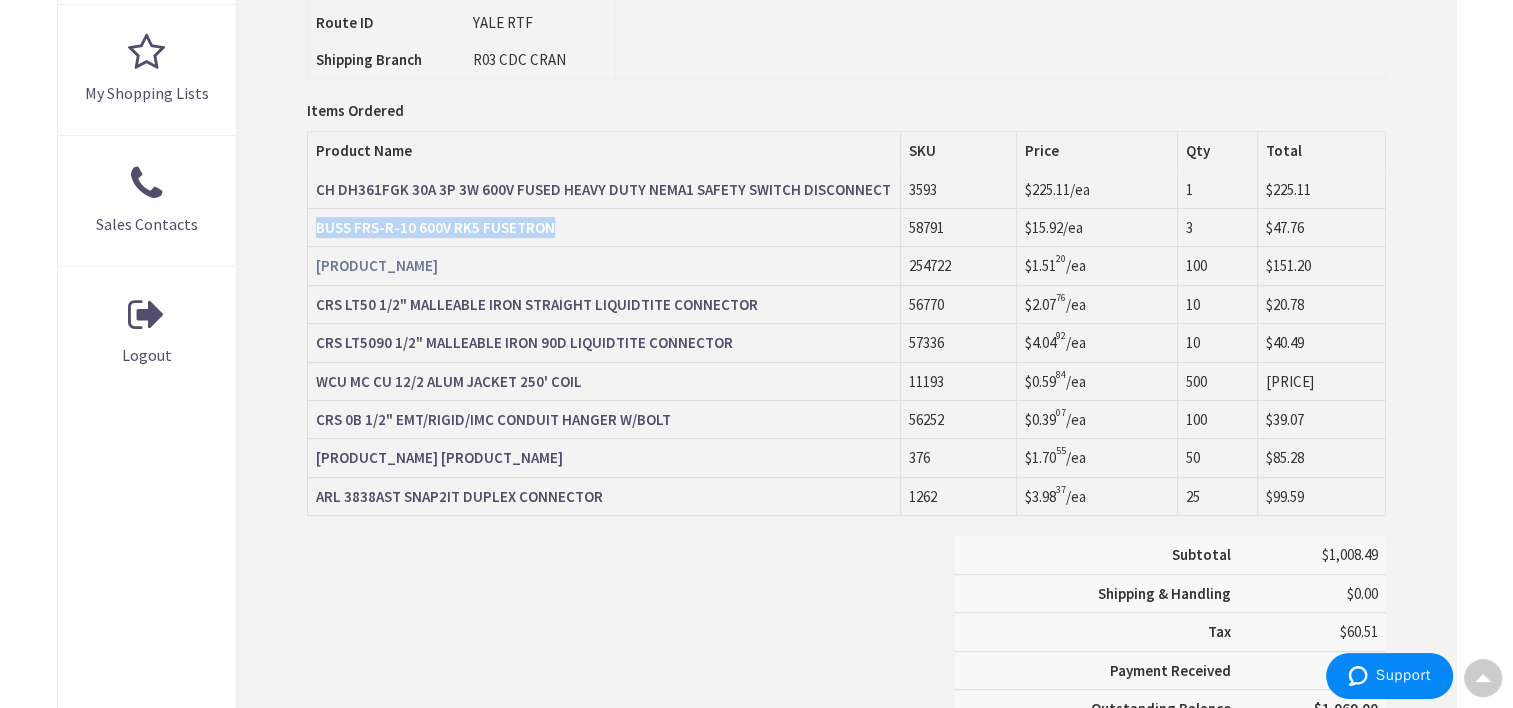 drag, startPoint x: 555, startPoint y: 308, endPoint x: 316, endPoint y: 312, distance: 239.03348 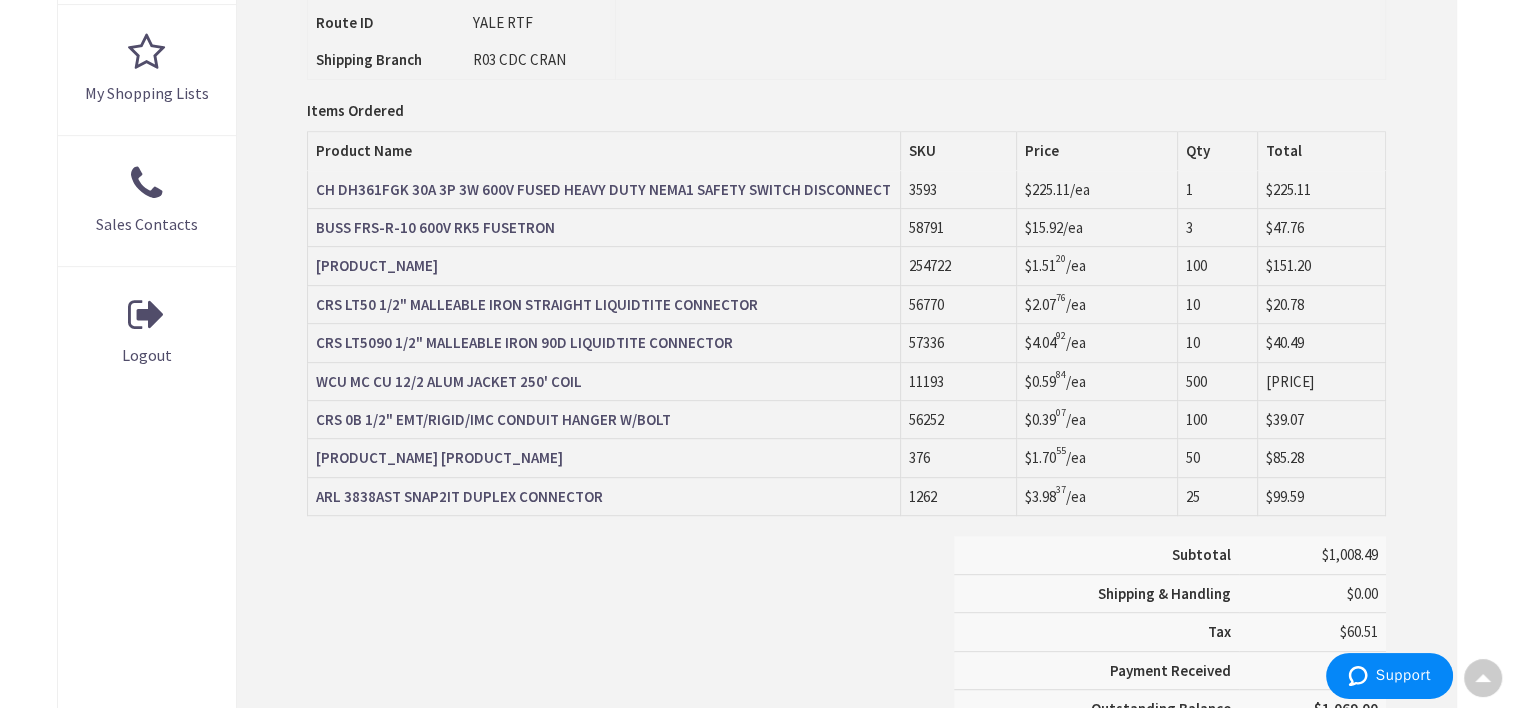 click on "Skip to Content
Toggle Nav
Search
1
1
1
items
Cart
My Cart" at bounding box center [756, 227] 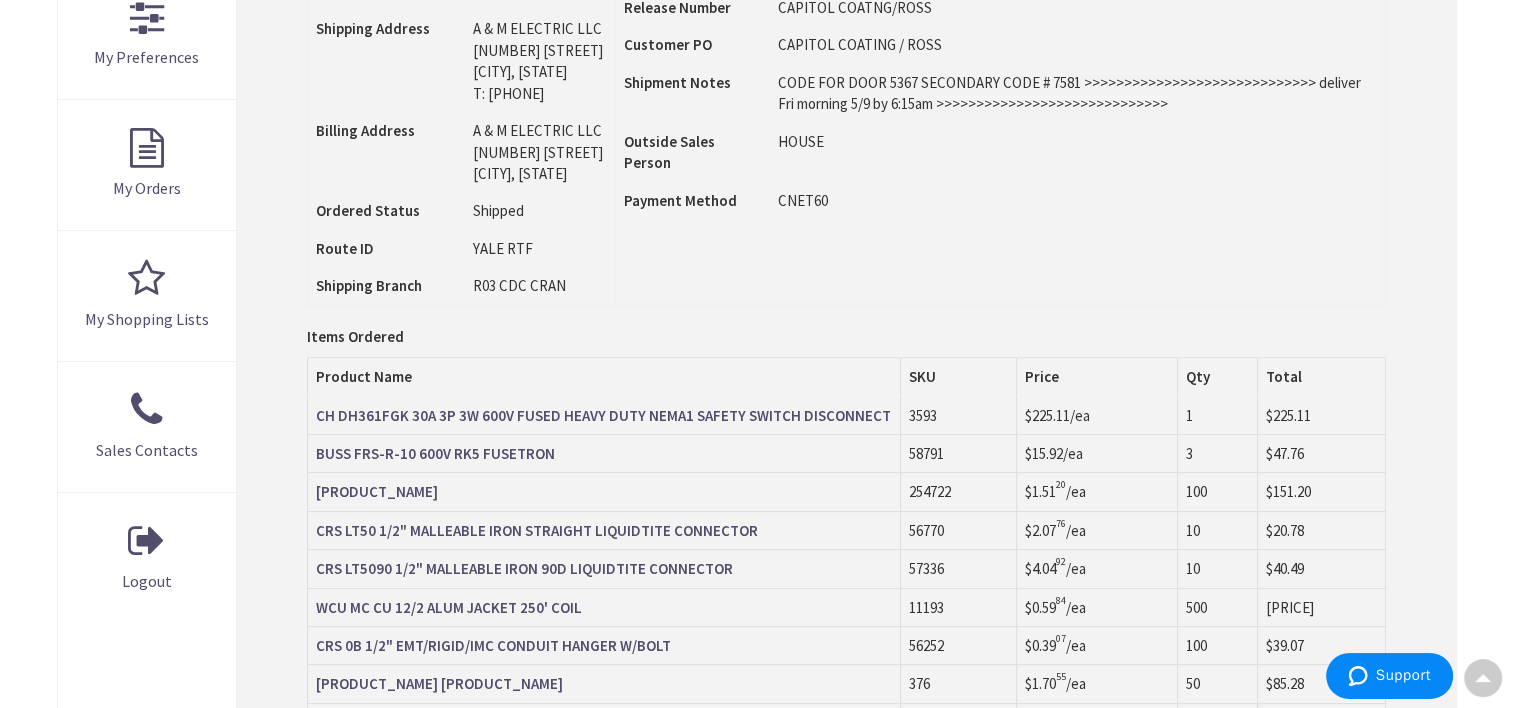 scroll, scrollTop: 551, scrollLeft: 0, axis: vertical 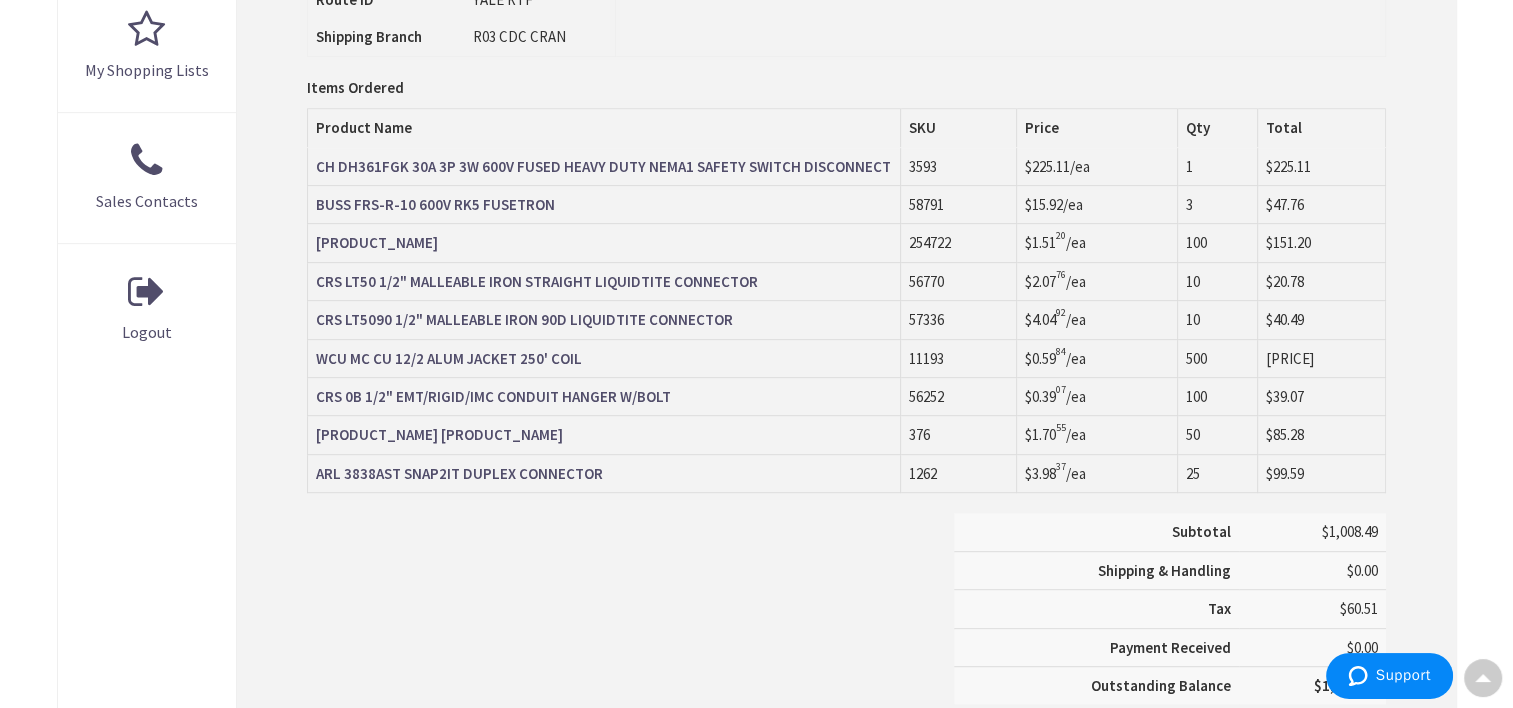 drag, startPoint x: 551, startPoint y: 284, endPoint x: 314, endPoint y: 292, distance: 237.13498 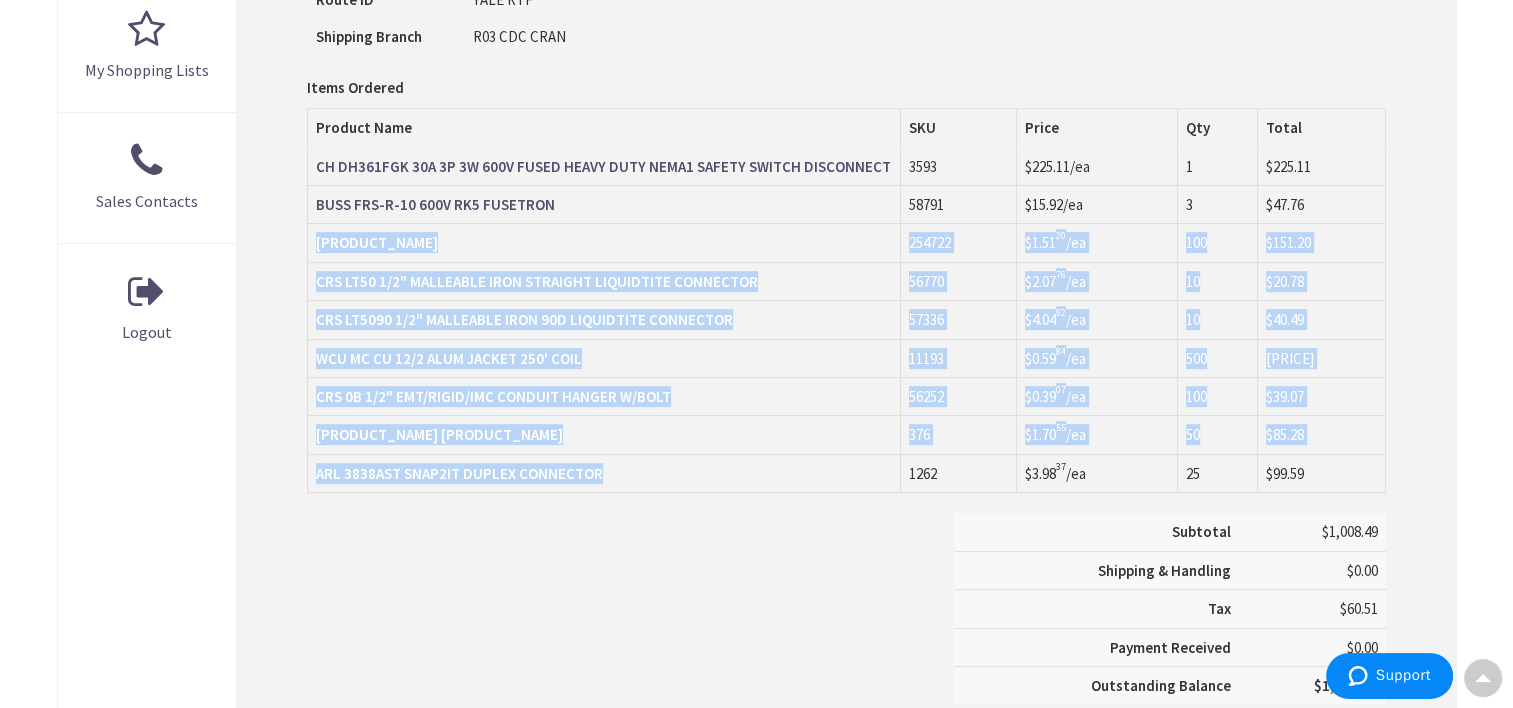 drag, startPoint x: 612, startPoint y: 513, endPoint x: 314, endPoint y: 277, distance: 380.13156 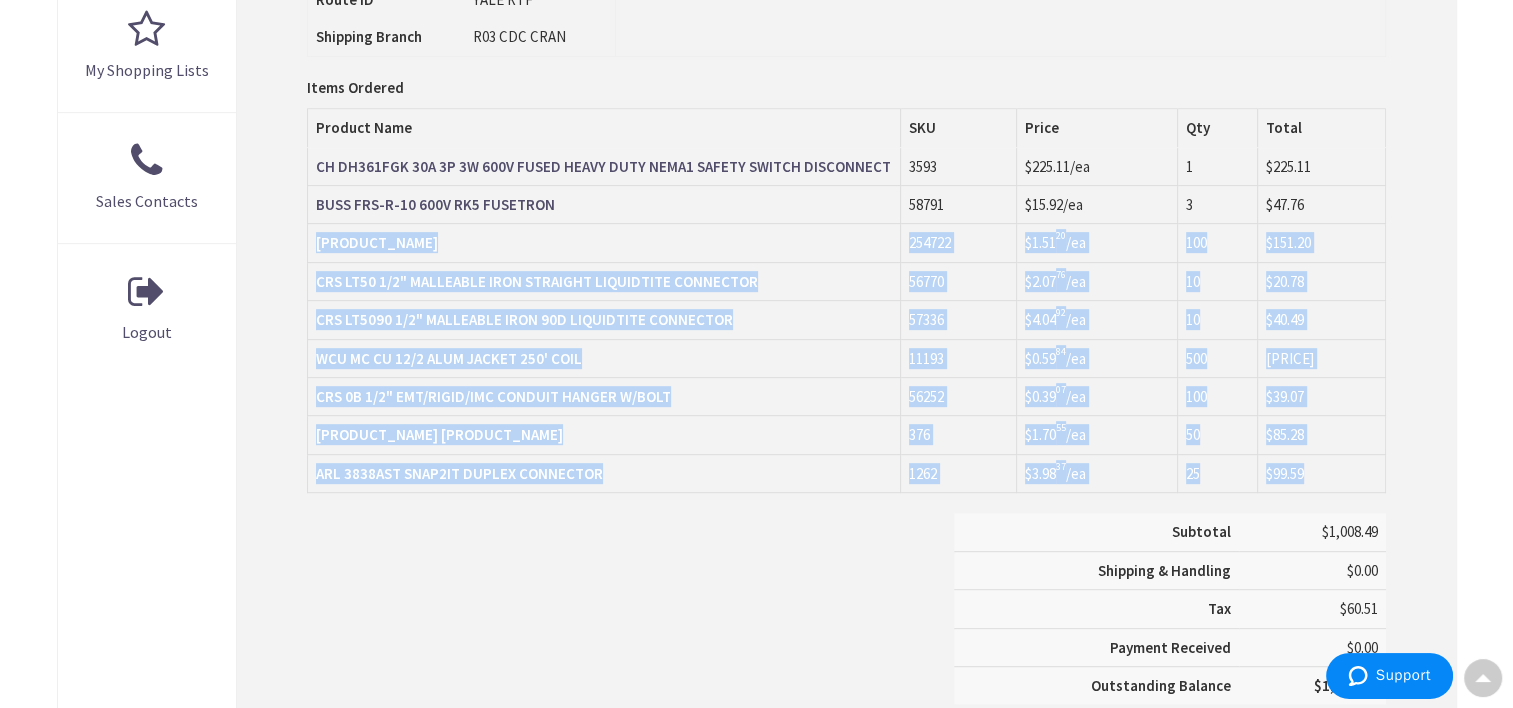 drag, startPoint x: 1319, startPoint y: 514, endPoint x: 312, endPoint y: 280, distance: 1033.8302 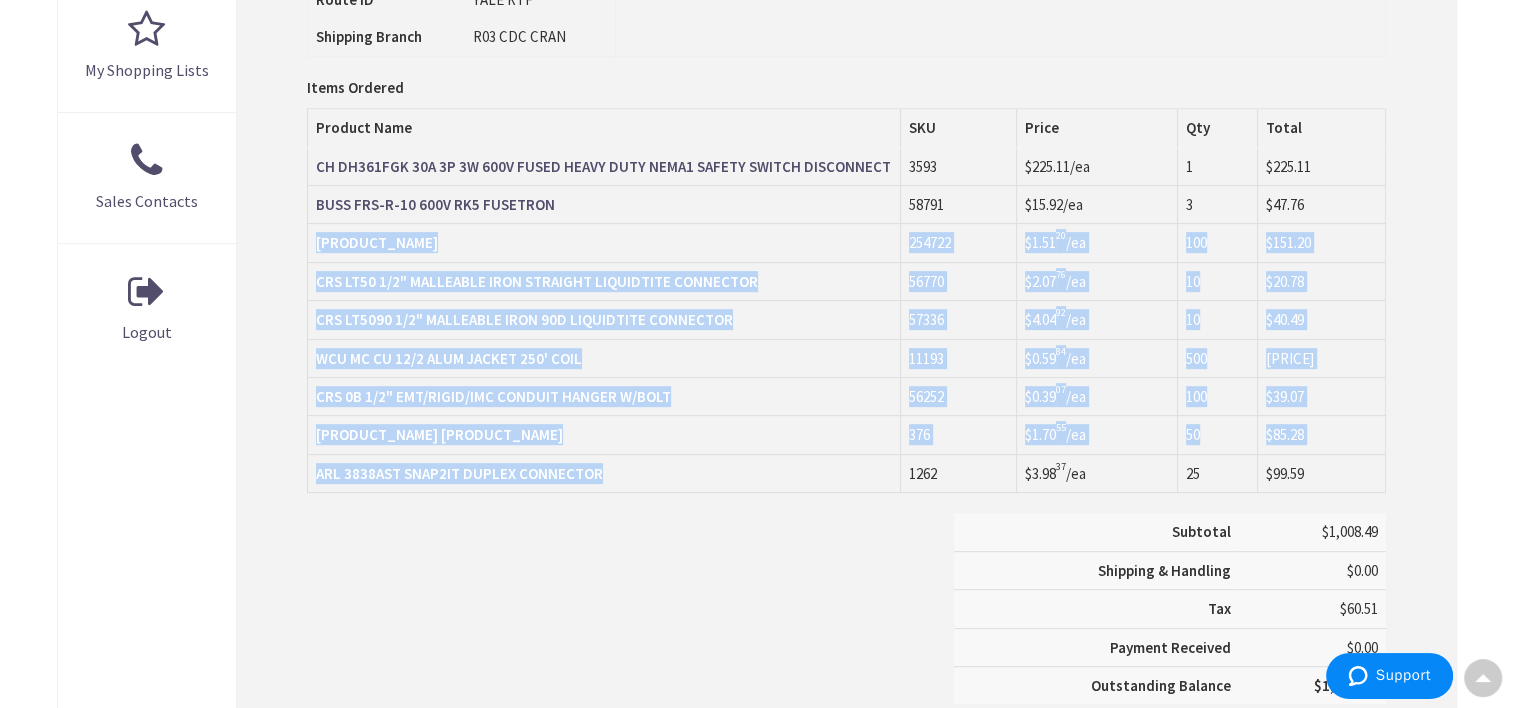 drag, startPoint x: 596, startPoint y: 512, endPoint x: 309, endPoint y: 289, distance: 363.45288 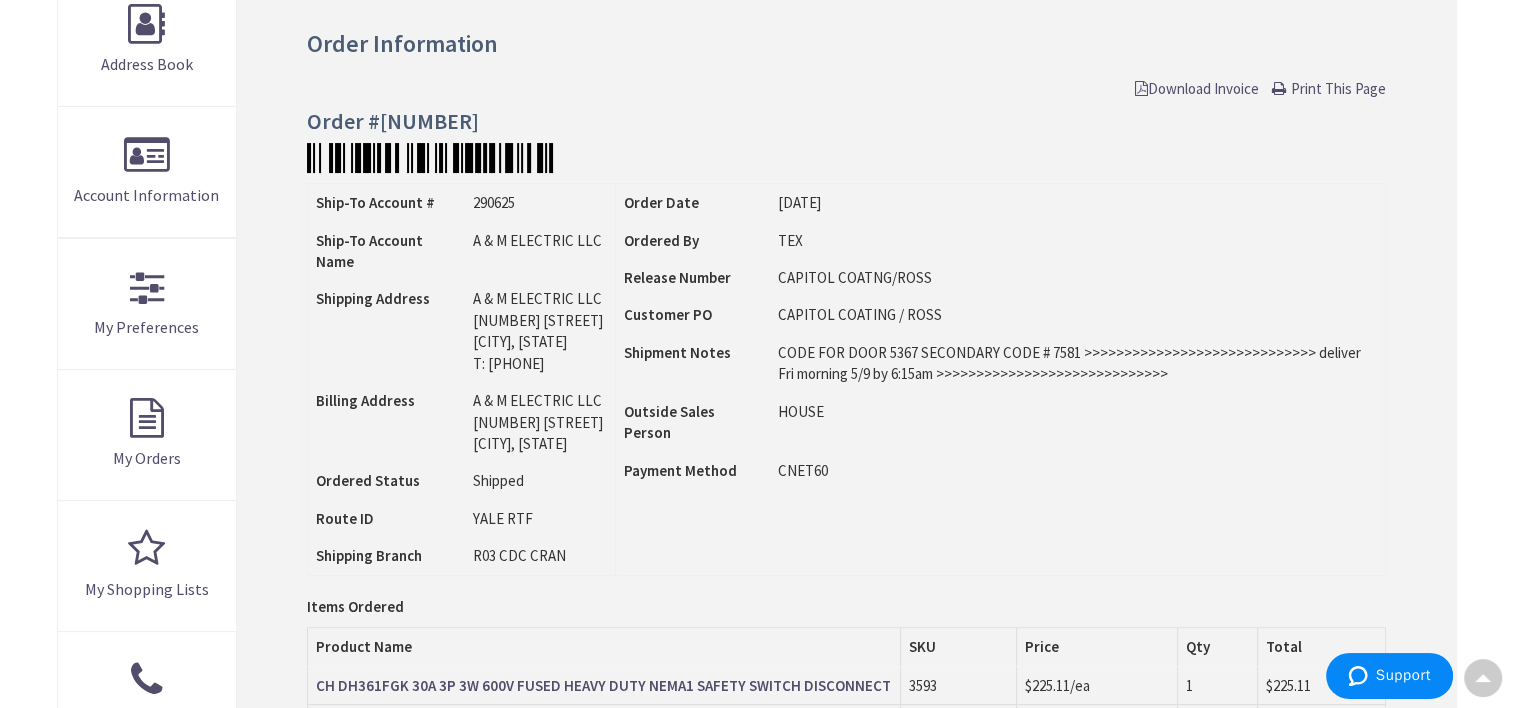 scroll, scrollTop: 320, scrollLeft: 0, axis: vertical 